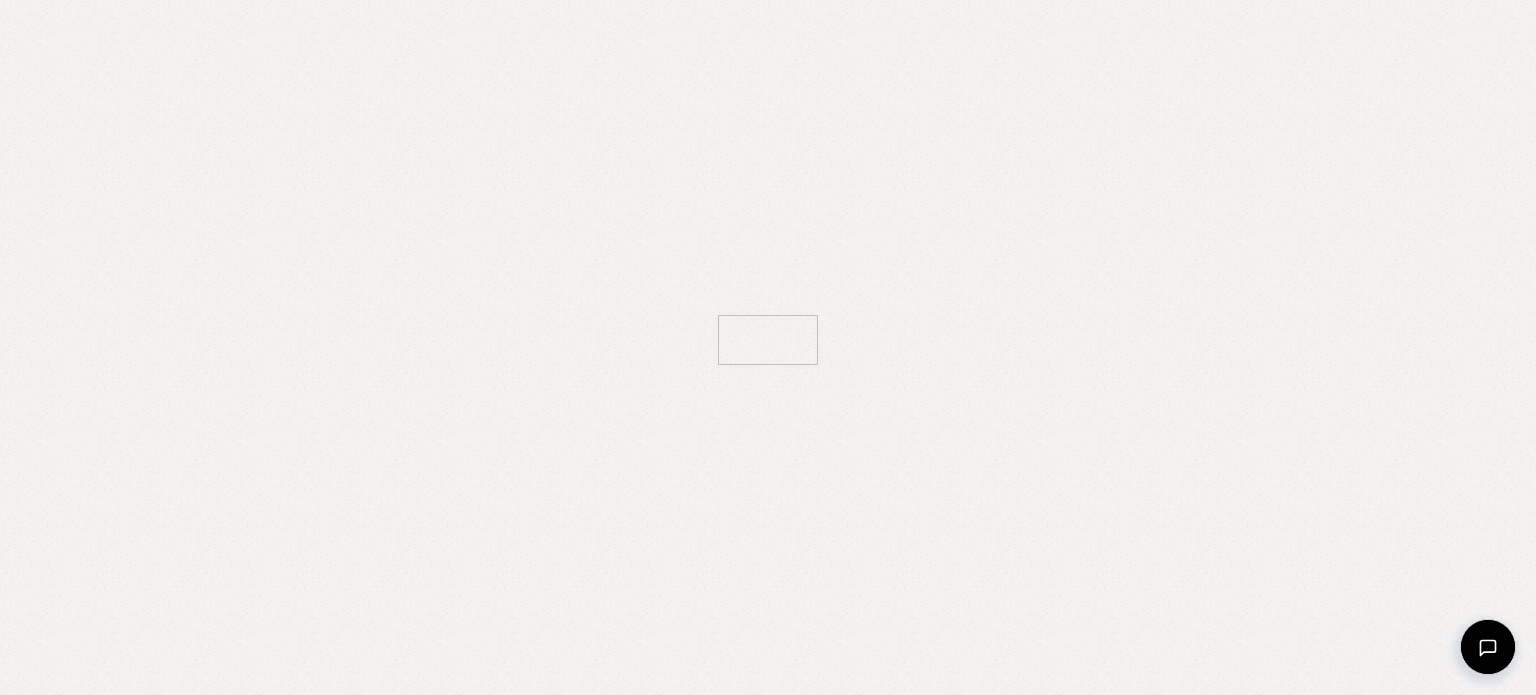 scroll, scrollTop: 0, scrollLeft: 0, axis: both 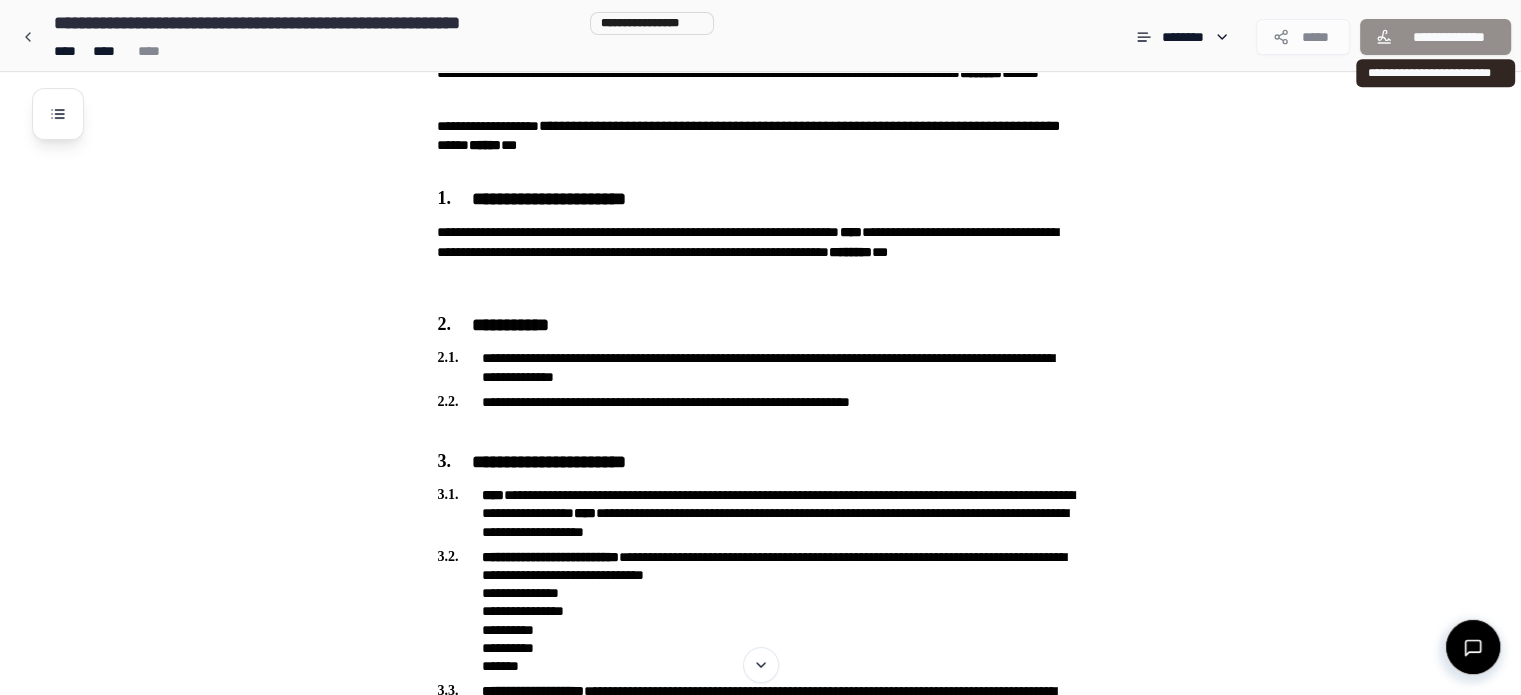 click on "**********" at bounding box center (1435, 37) 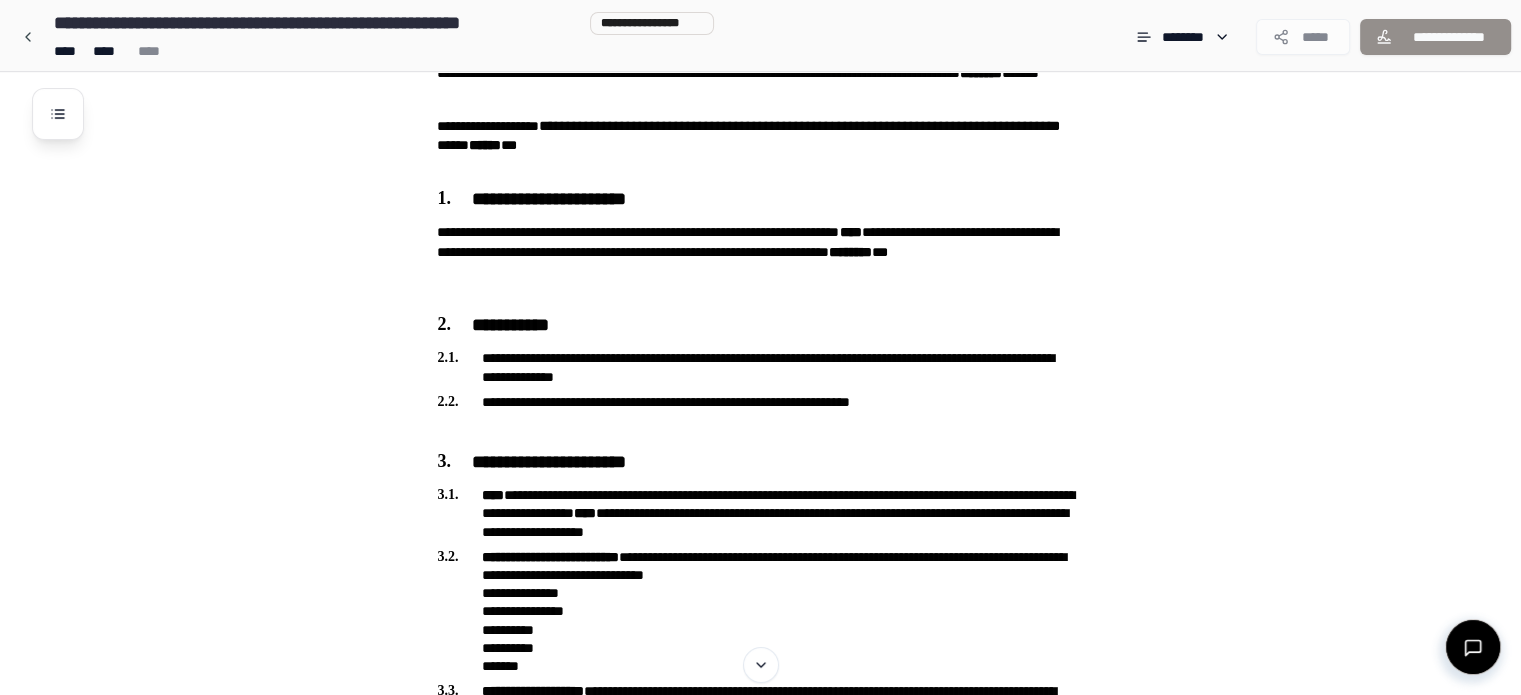 click on "**********" at bounding box center (1435, 37) 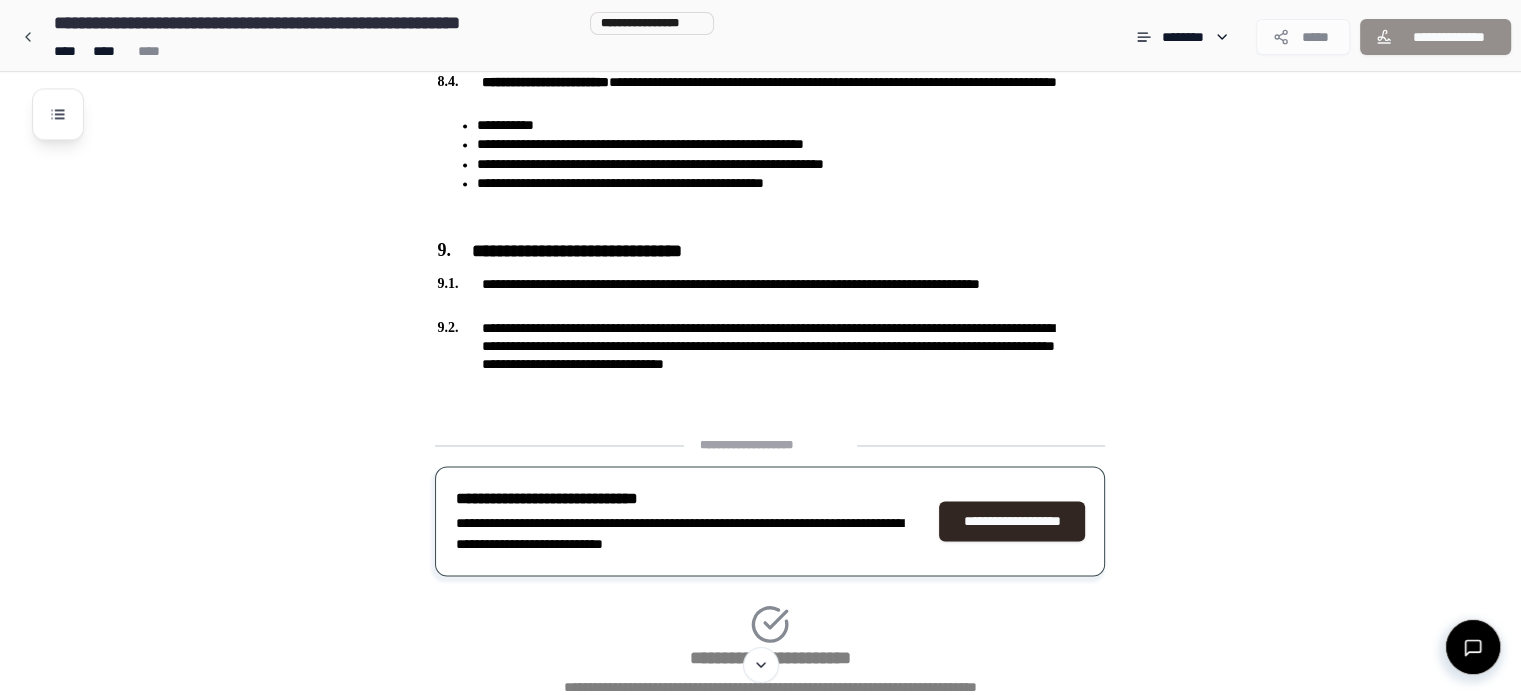 scroll, scrollTop: 3342, scrollLeft: 0, axis: vertical 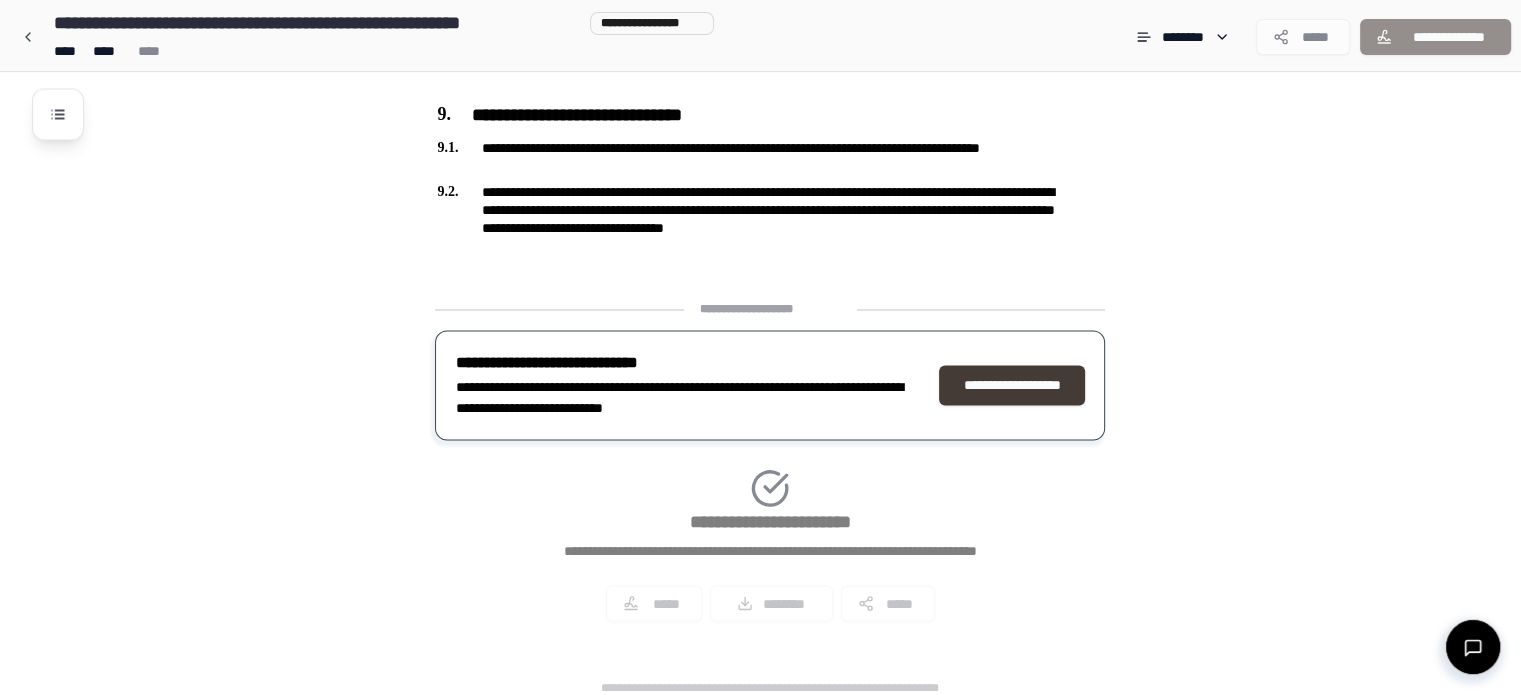 click on "**********" at bounding box center (1012, 385) 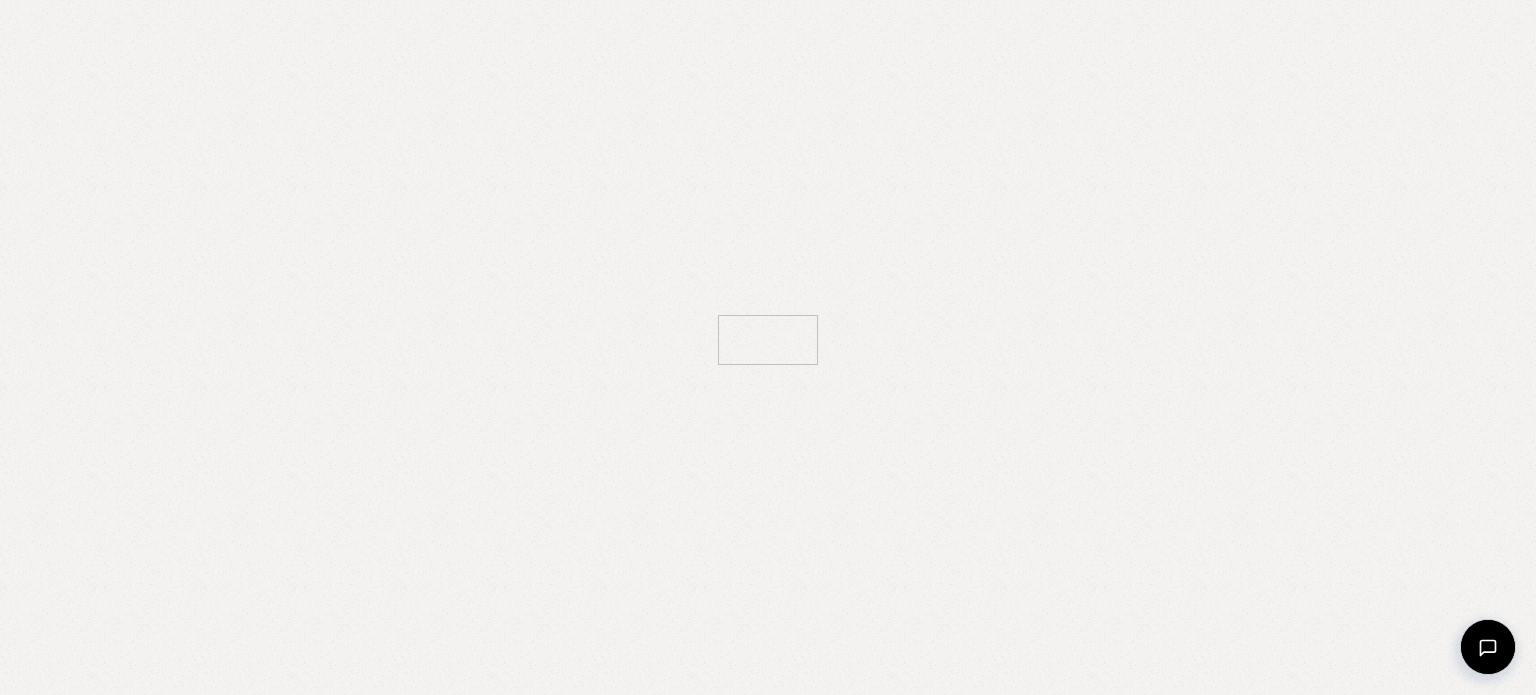 scroll, scrollTop: 0, scrollLeft: 0, axis: both 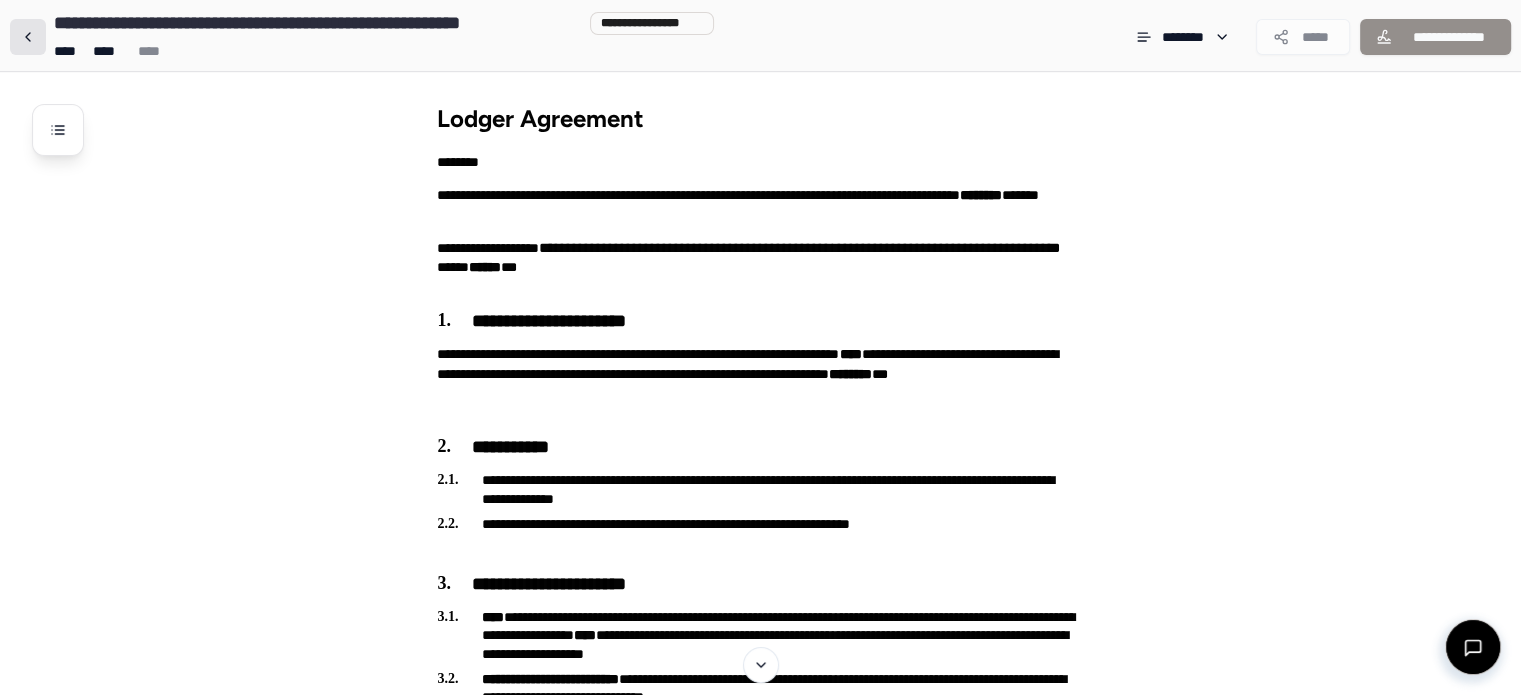 click at bounding box center (28, 37) 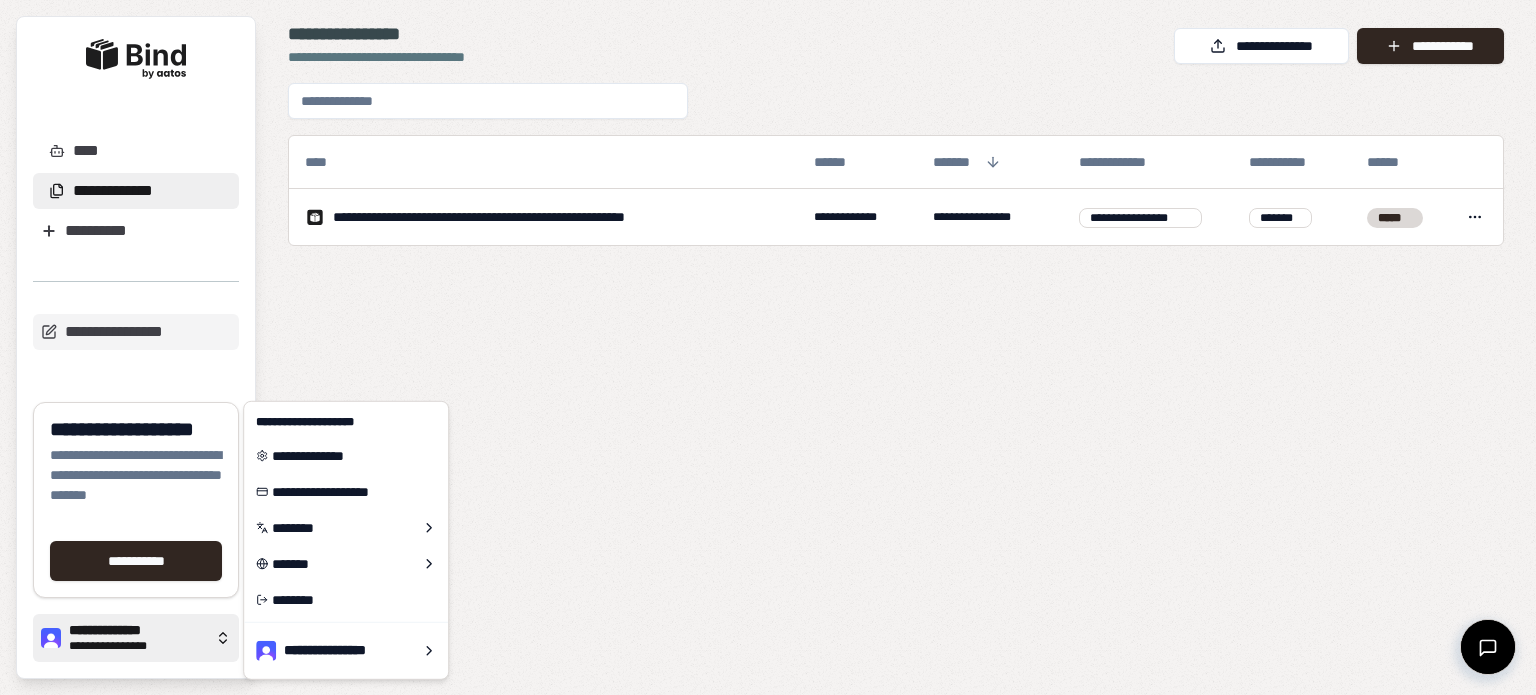 click on "**********" at bounding box center (136, 638) 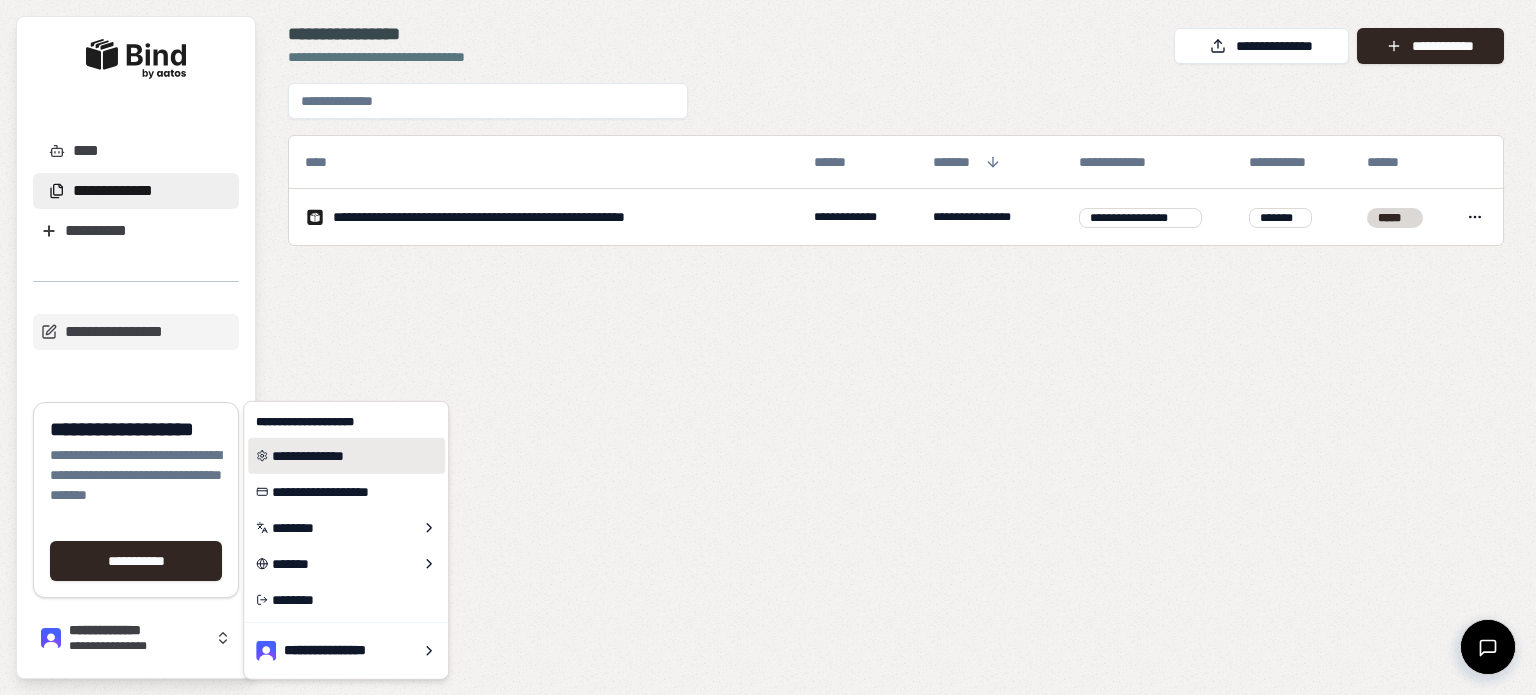 click on "**********" at bounding box center (346, 456) 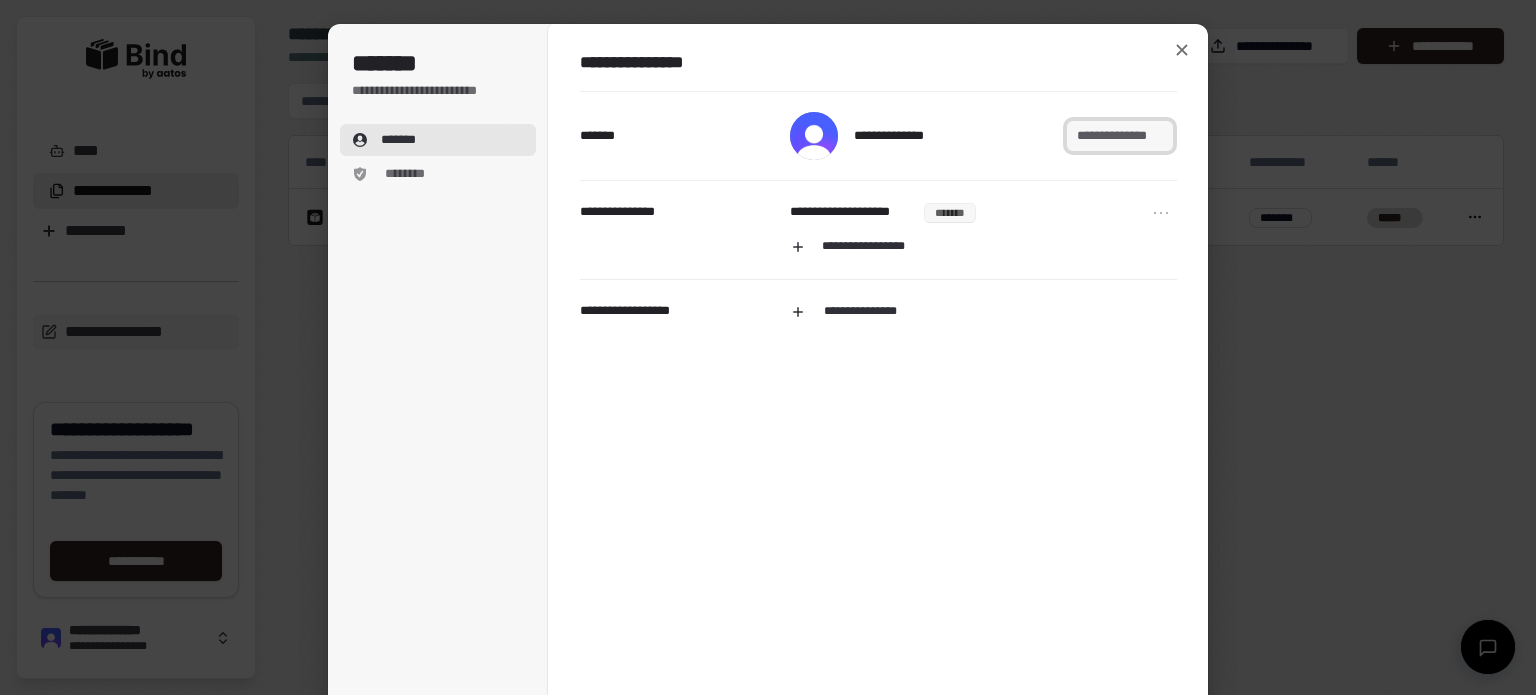 click on "**********" at bounding box center [1120, 136] 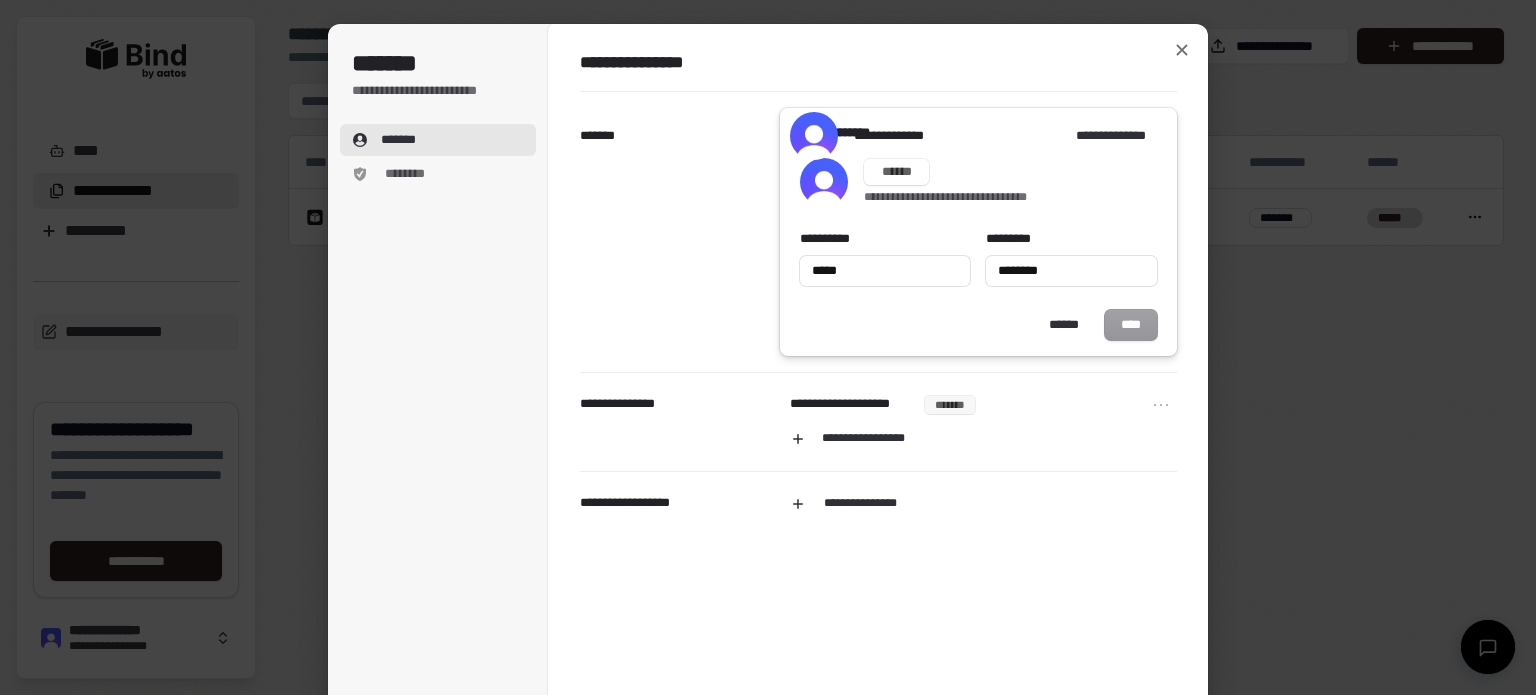 type on "*****" 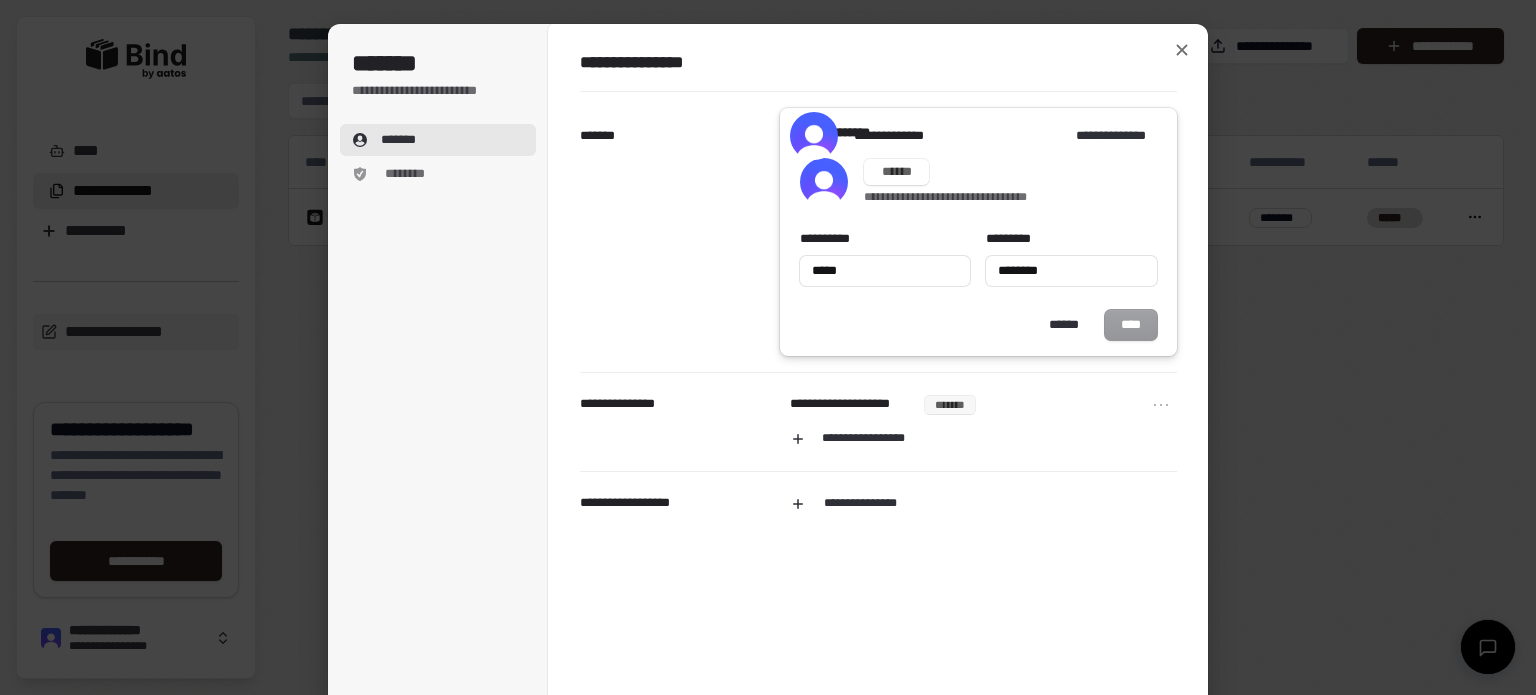 type on "********" 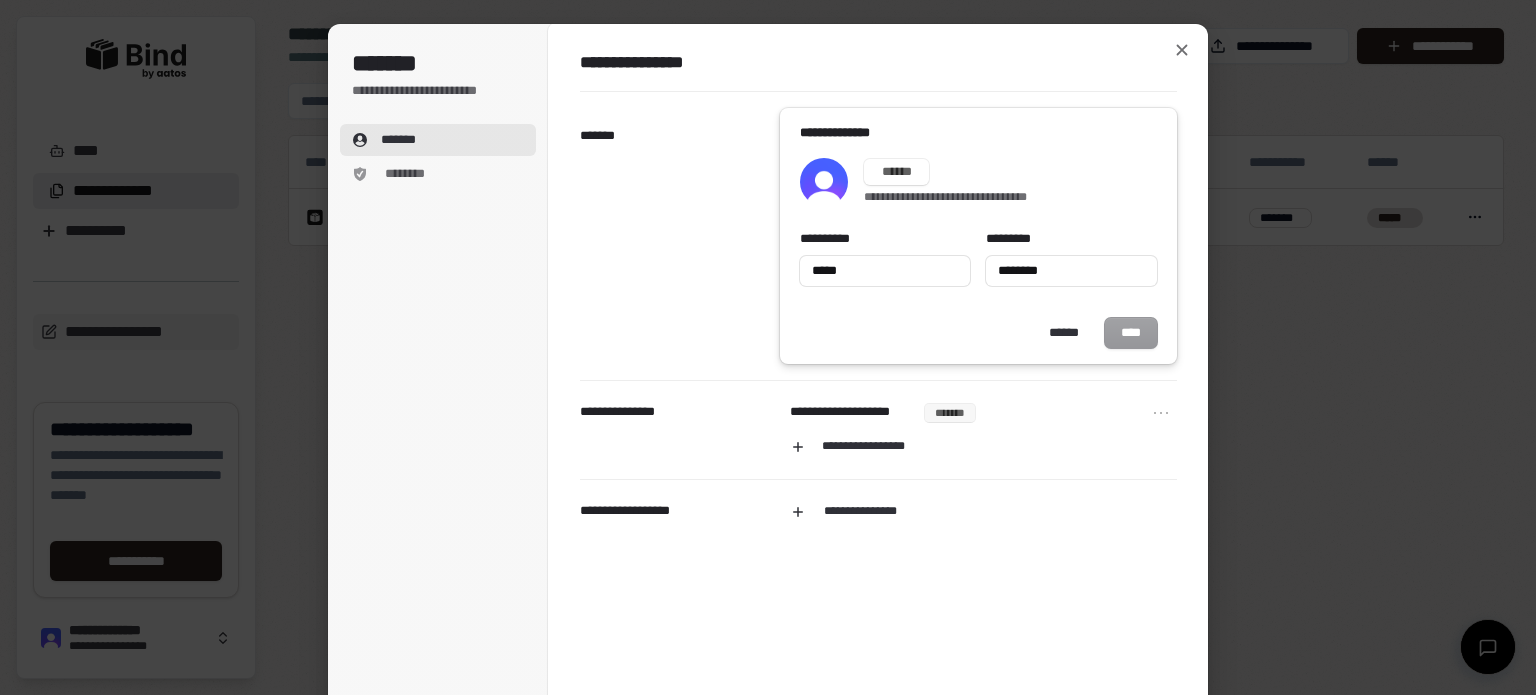 type on "*****" 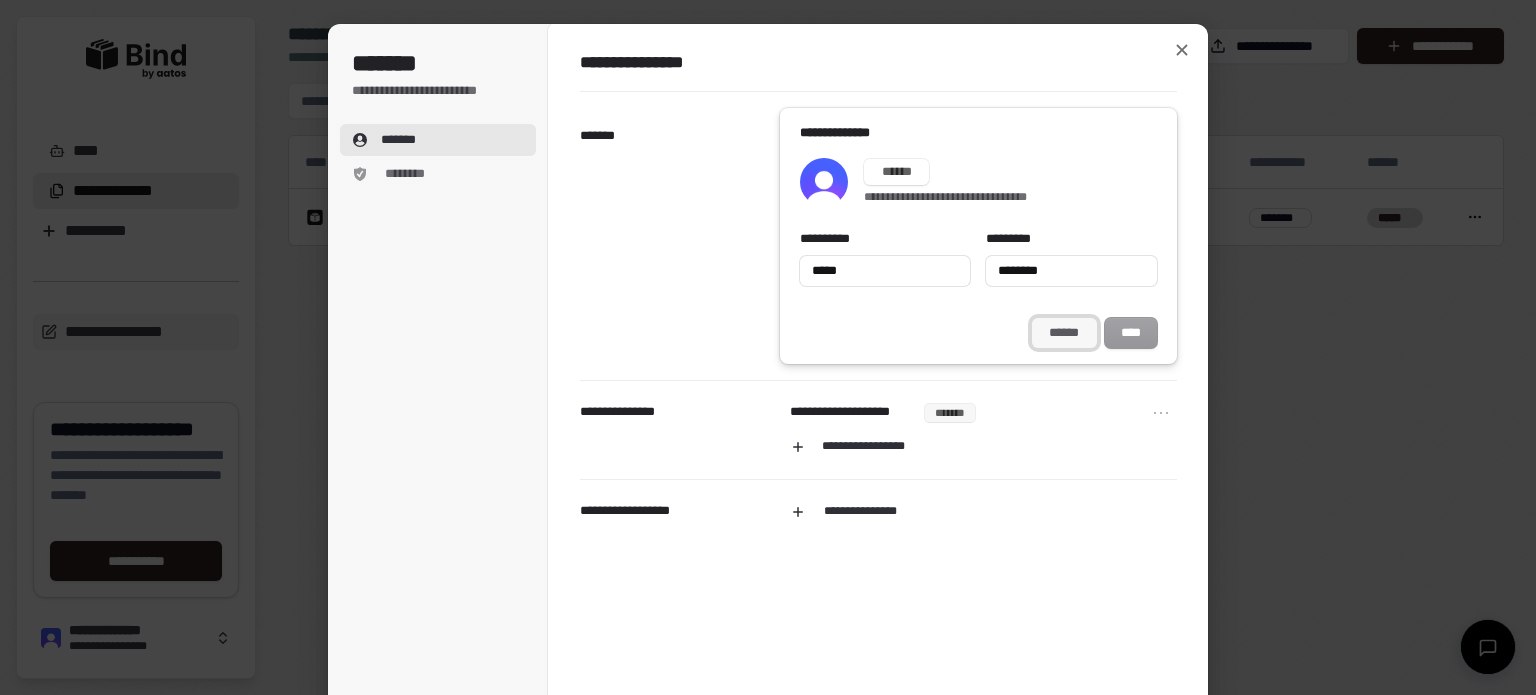 click on "******" at bounding box center [1064, 333] 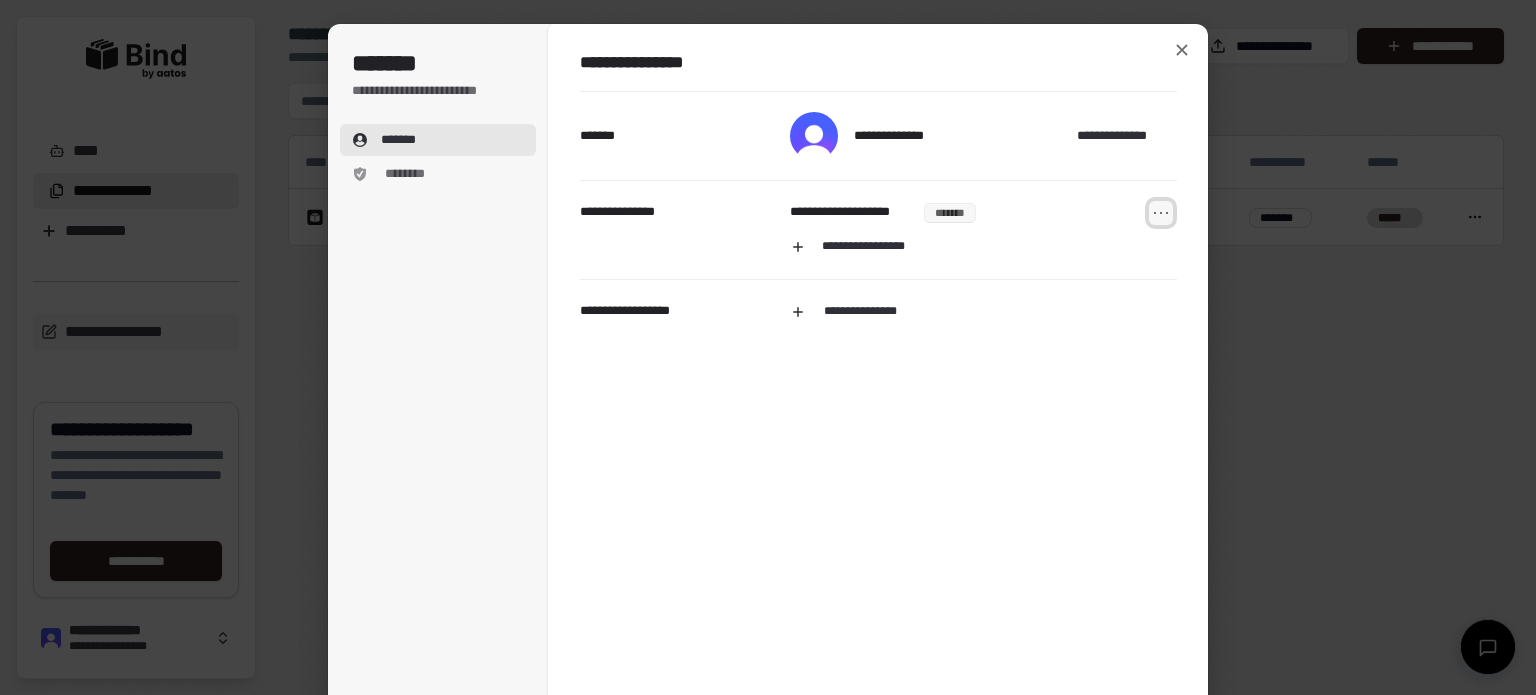 click 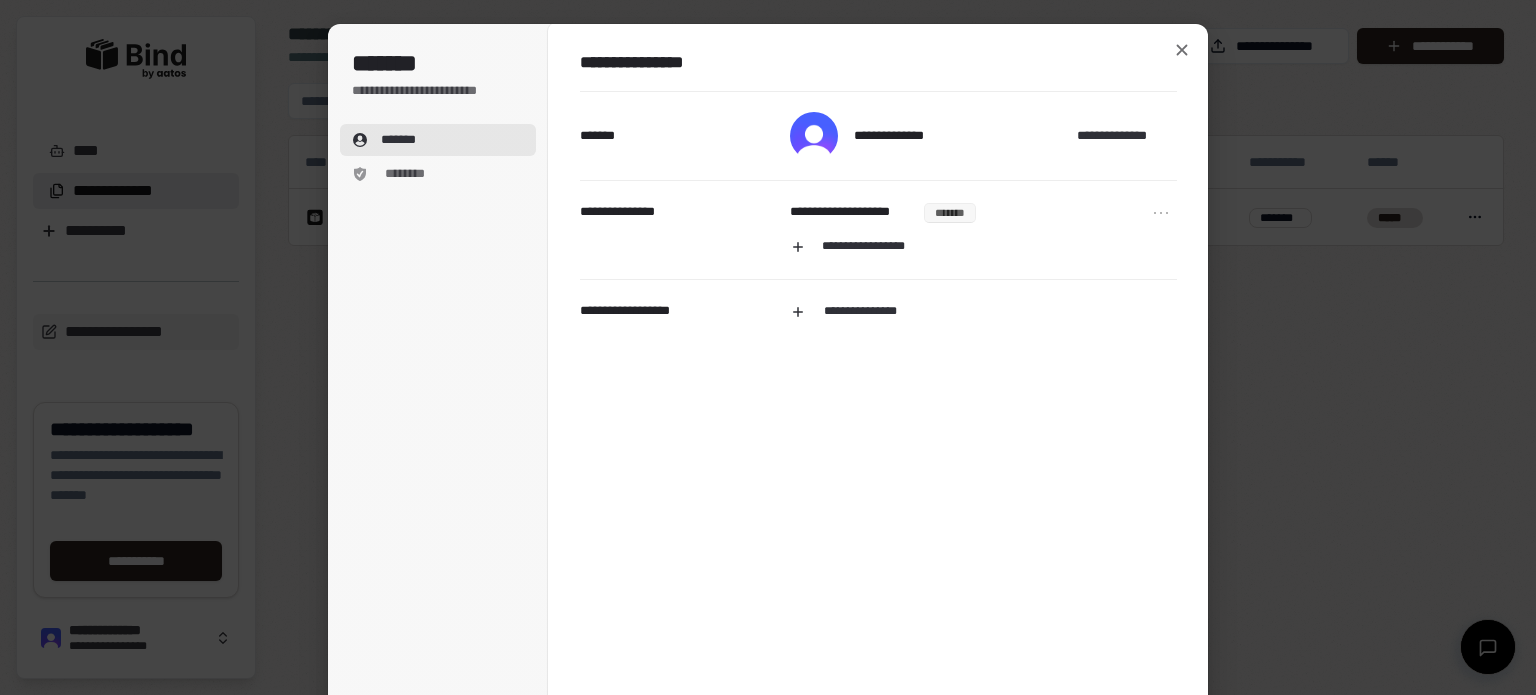 click on "**********" at bounding box center (878, 376) 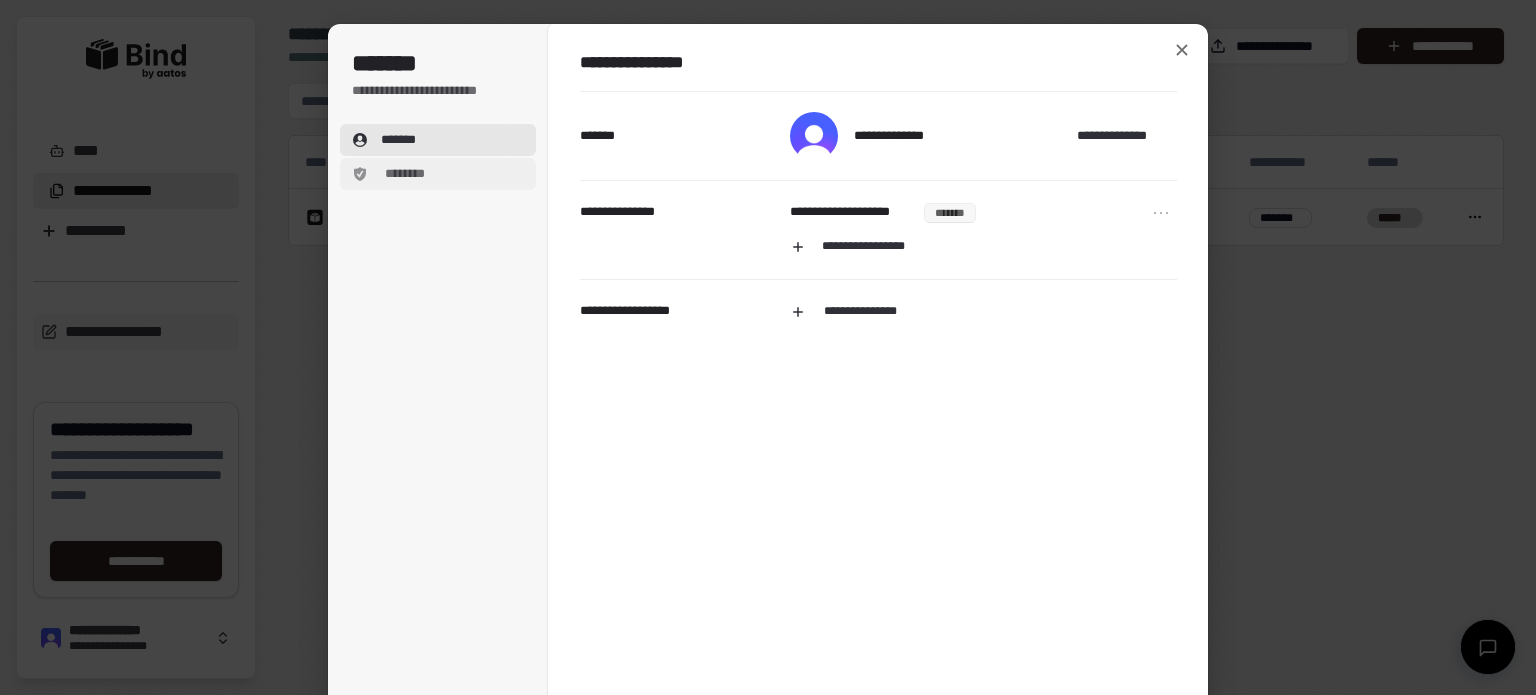 click on "********" at bounding box center (438, 174) 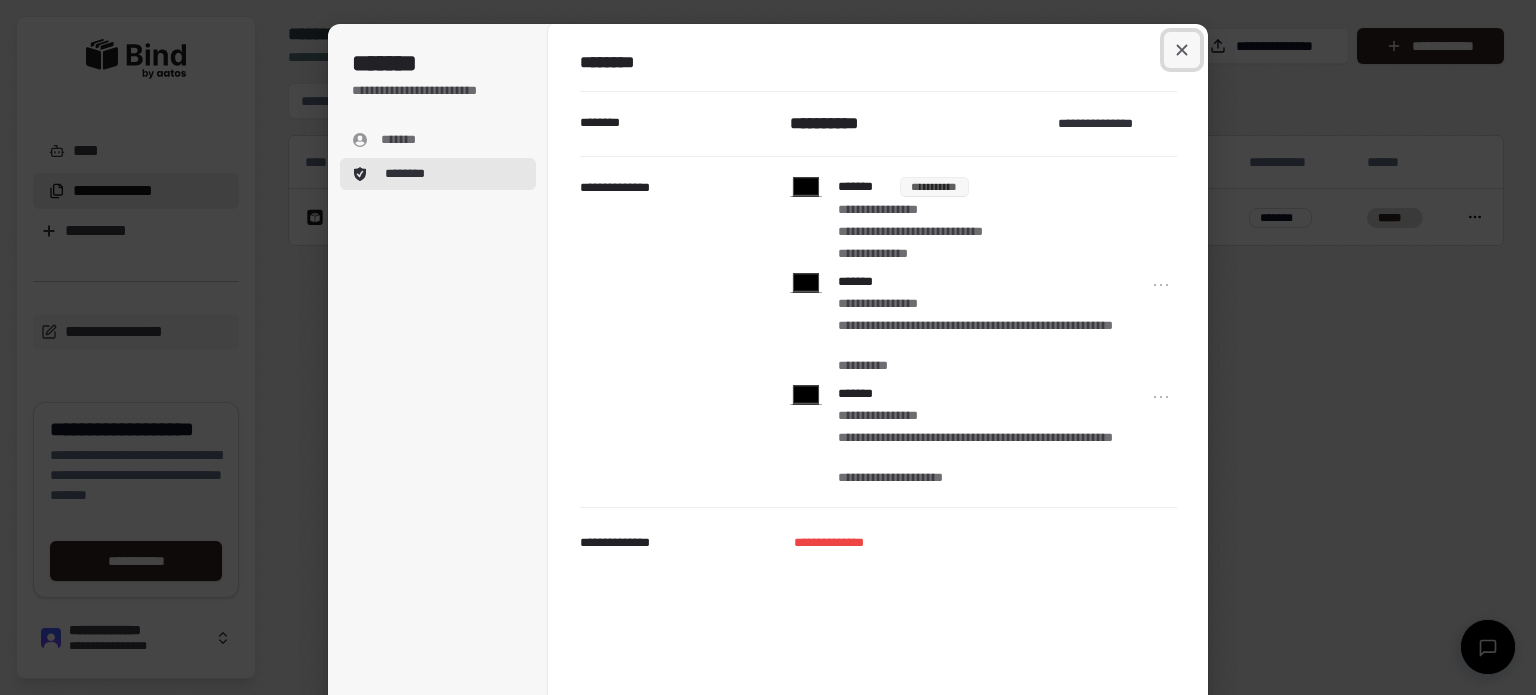 click at bounding box center [1182, 50] 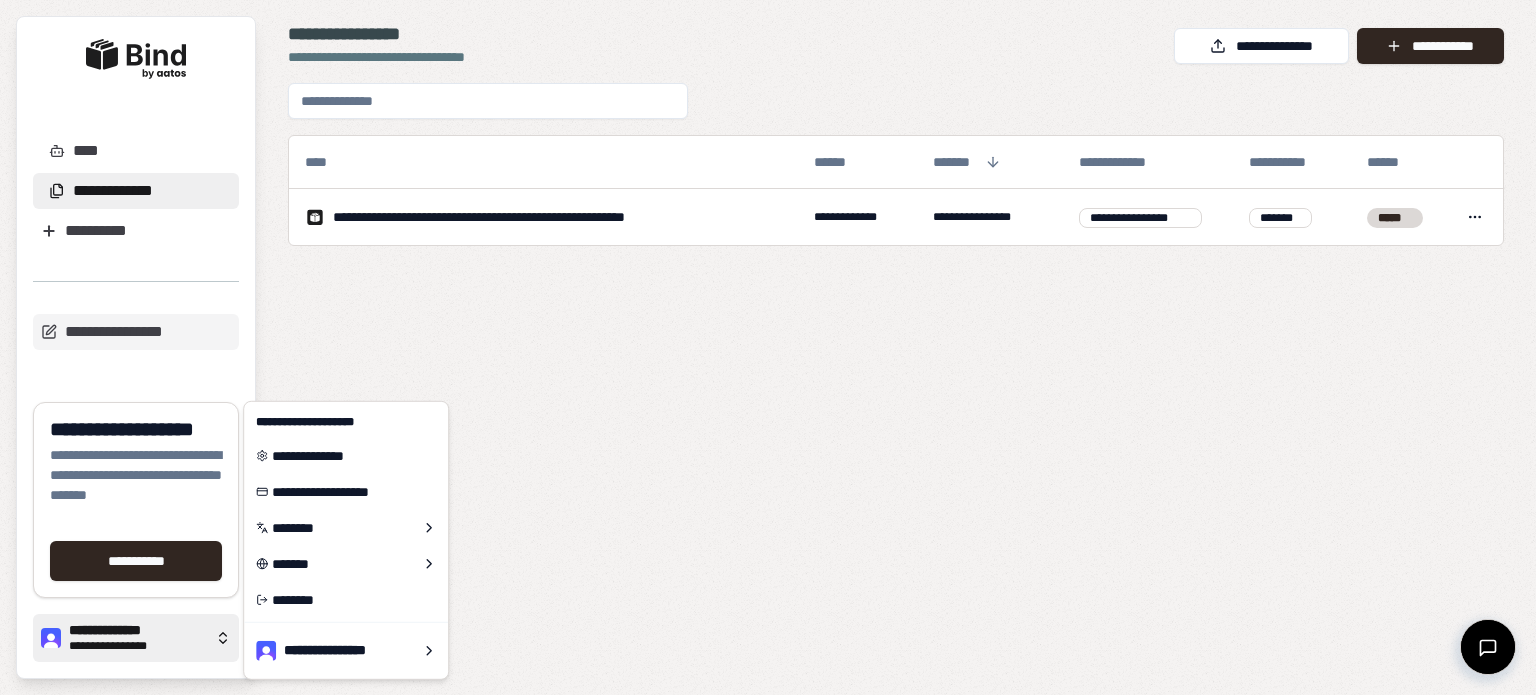 click on "**********" at bounding box center (138, 631) 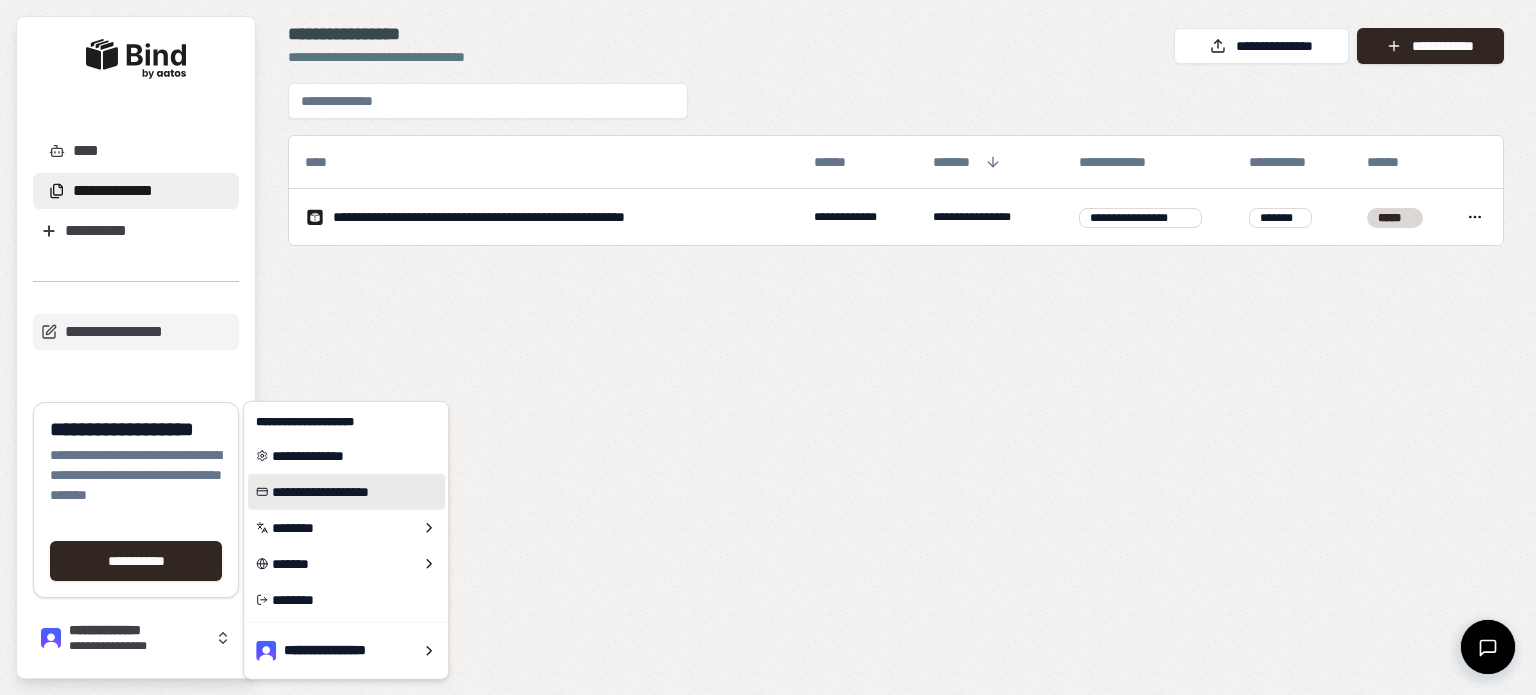 click on "**********" at bounding box center (346, 492) 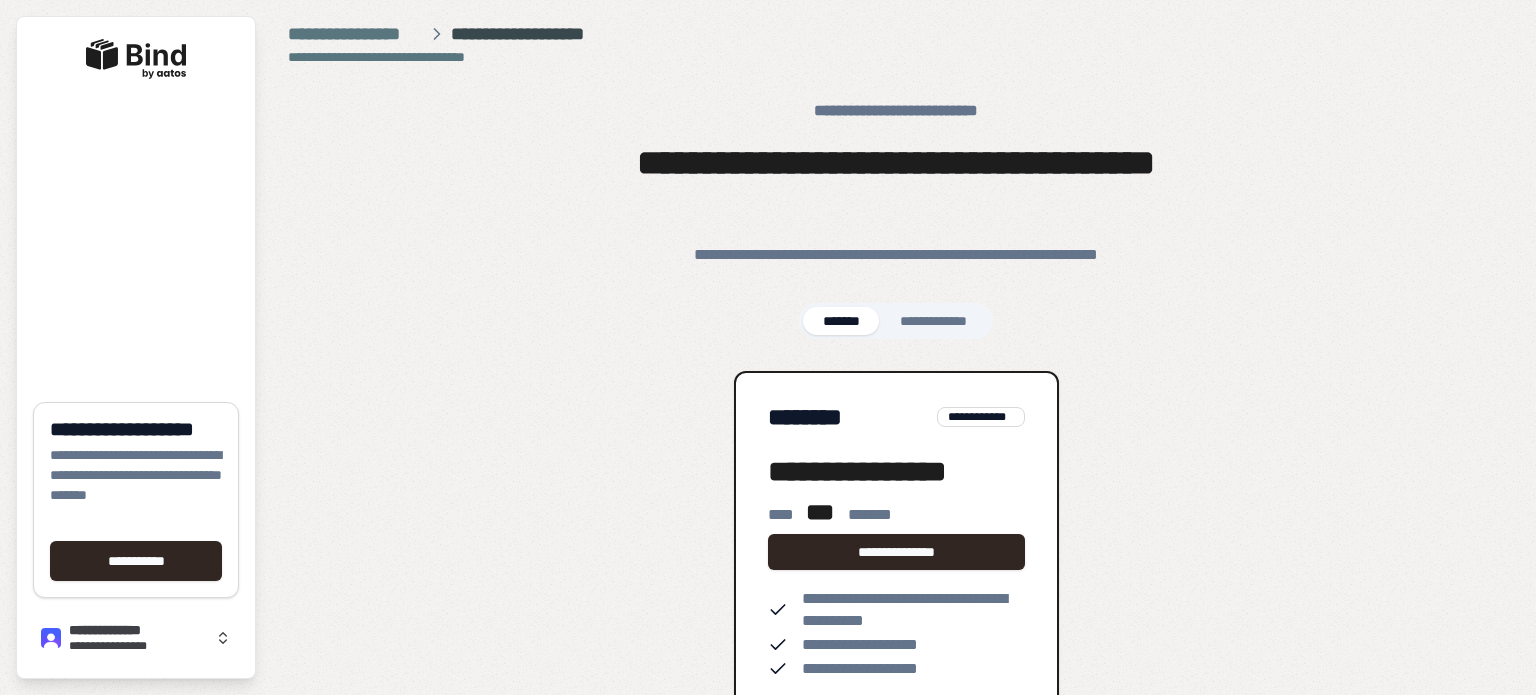 scroll, scrollTop: 50, scrollLeft: 0, axis: vertical 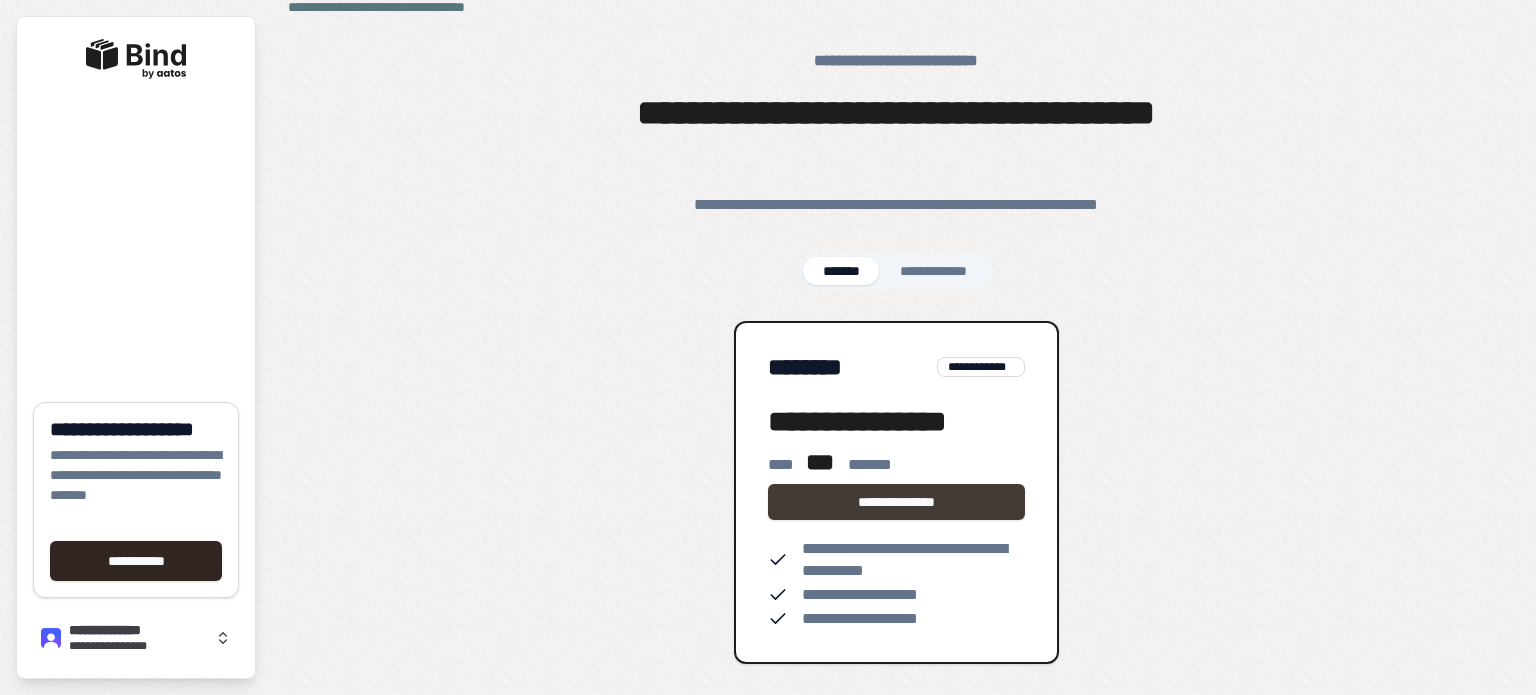 click on "**********" at bounding box center (897, 502) 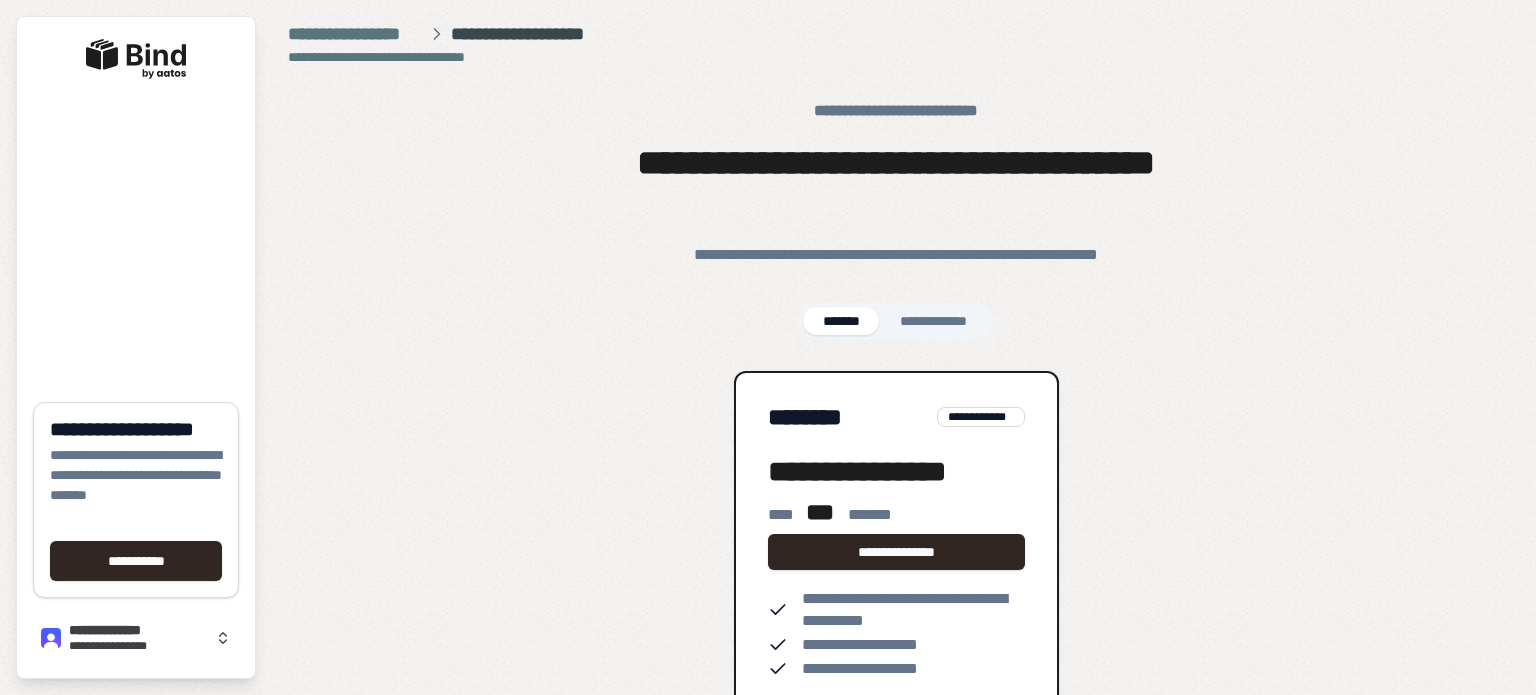 scroll, scrollTop: 0, scrollLeft: 0, axis: both 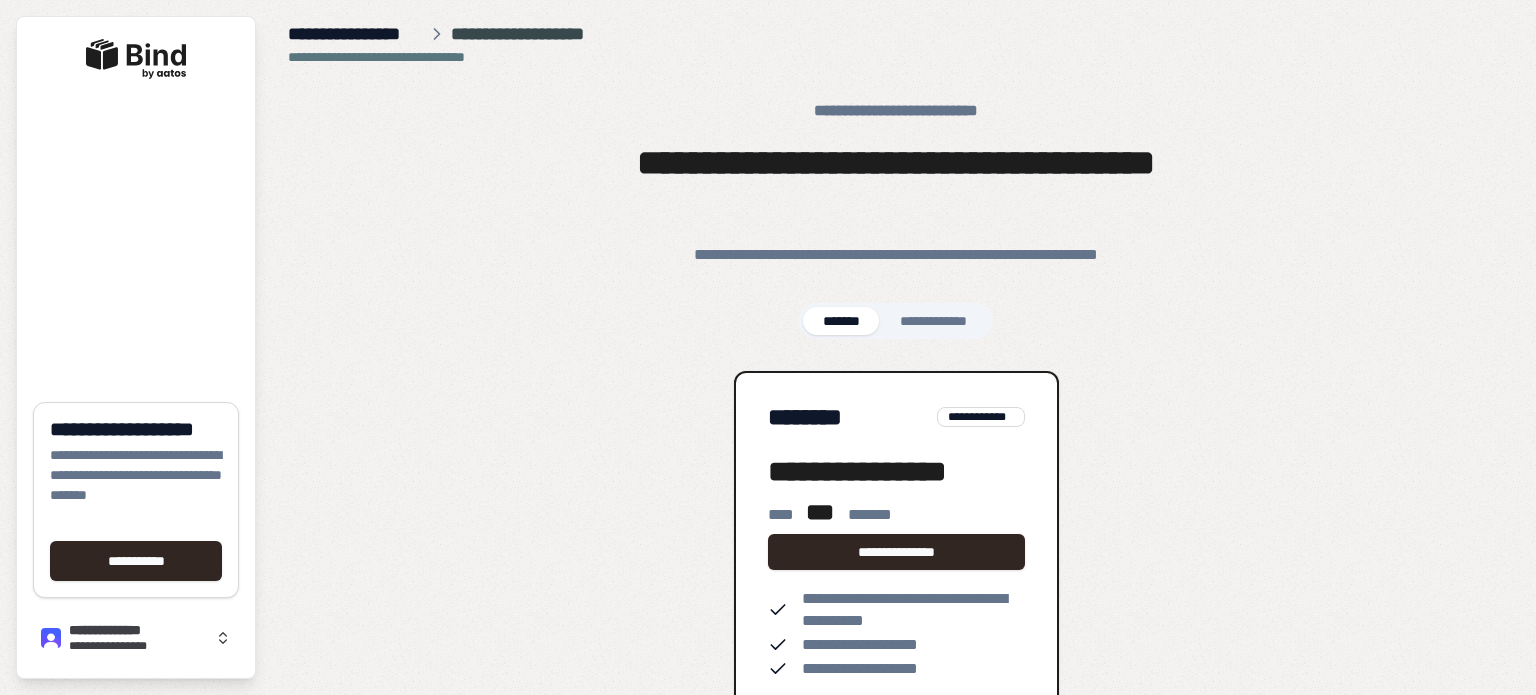 click on "**********" at bounding box center (355, 34) 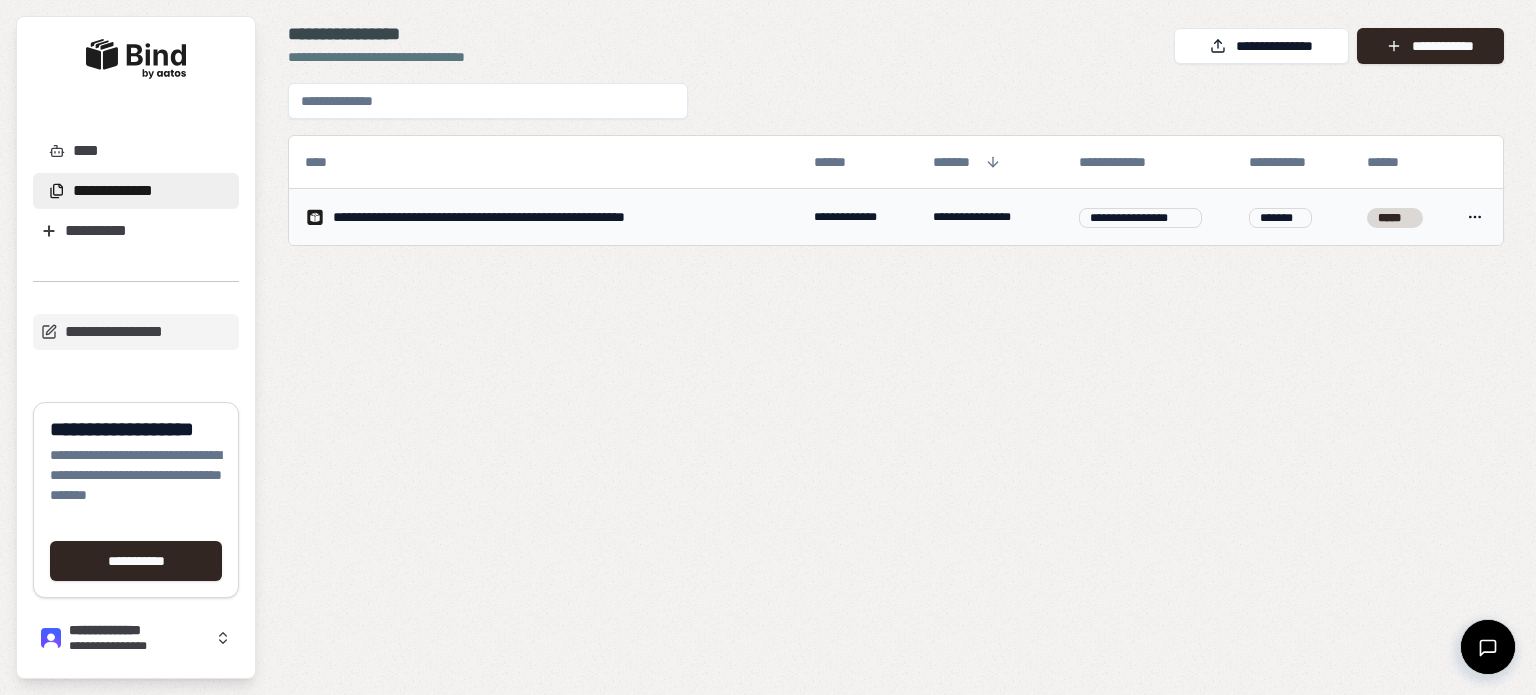 click on "**********" at bounding box center (768, 347) 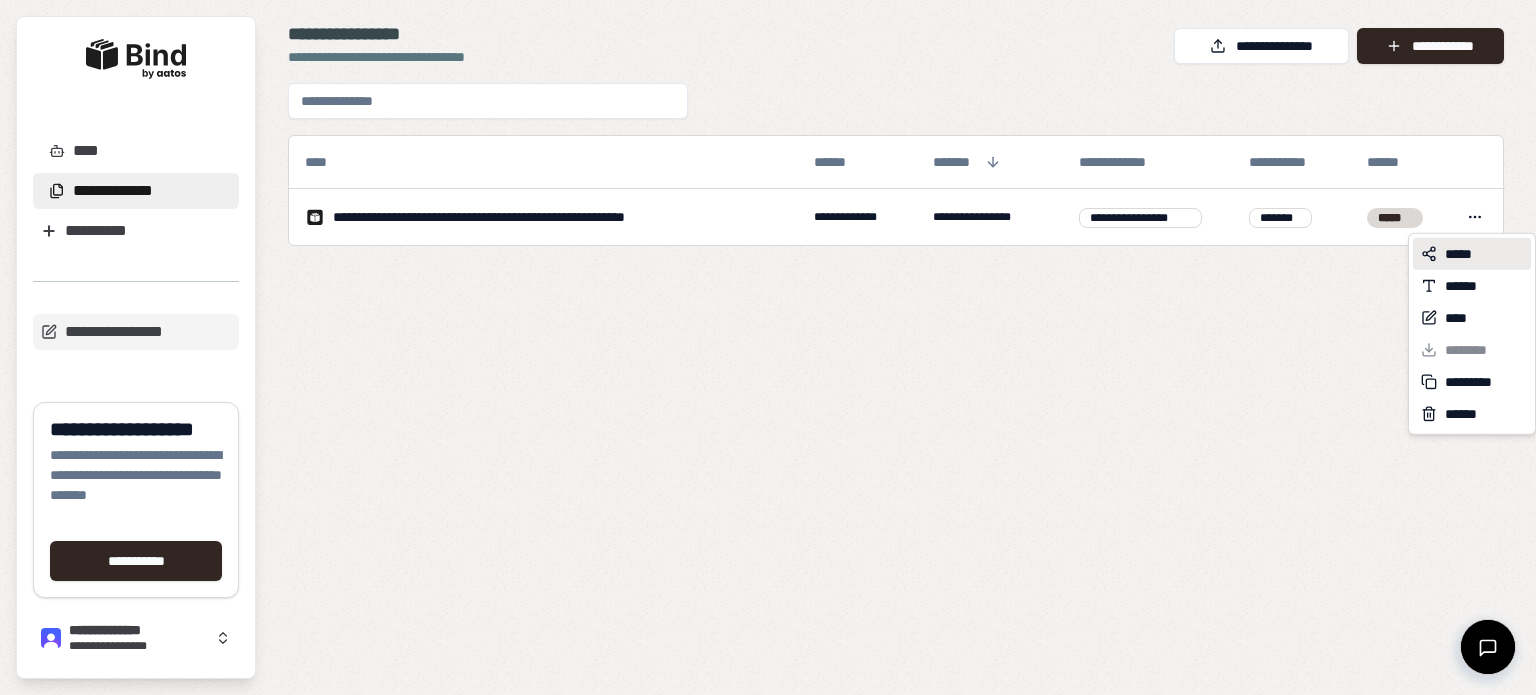 click on "*****" at bounding box center (1463, 254) 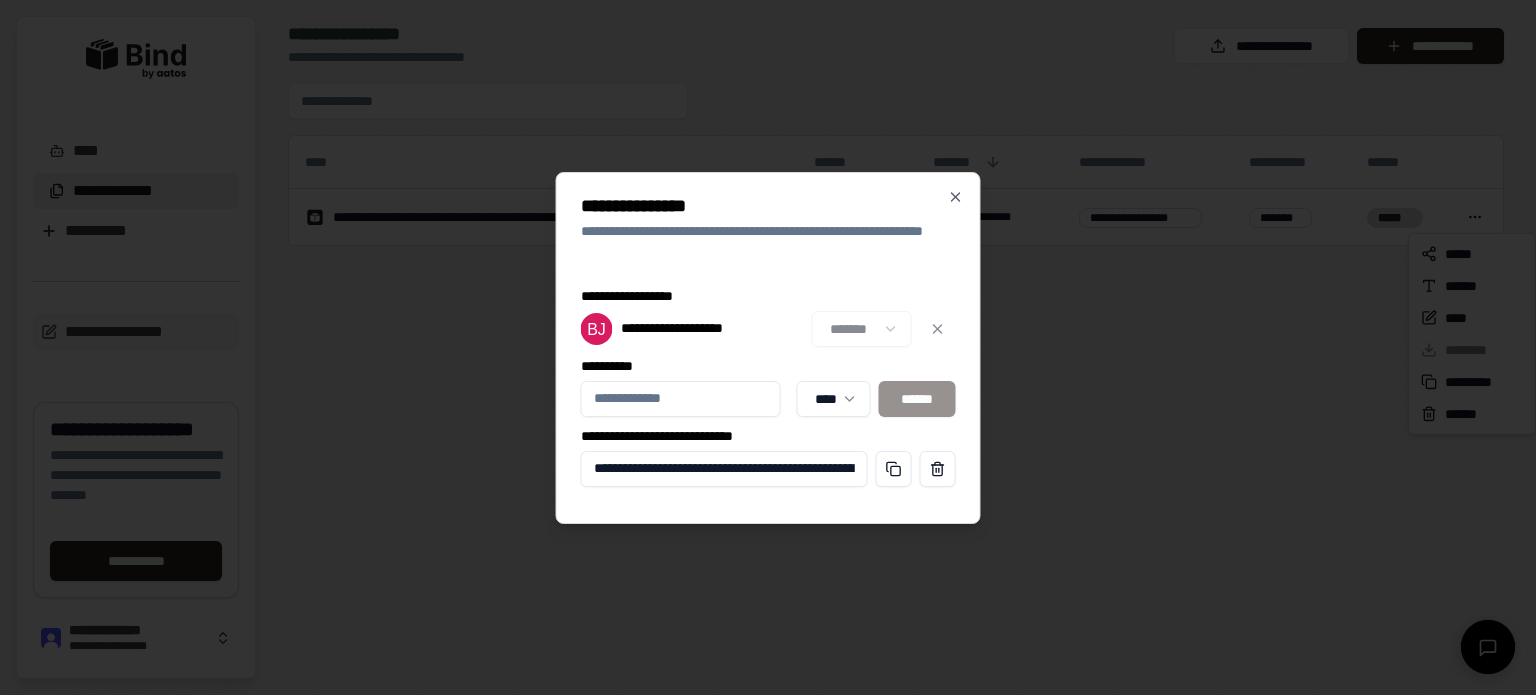 click on "**********" at bounding box center [768, 347] 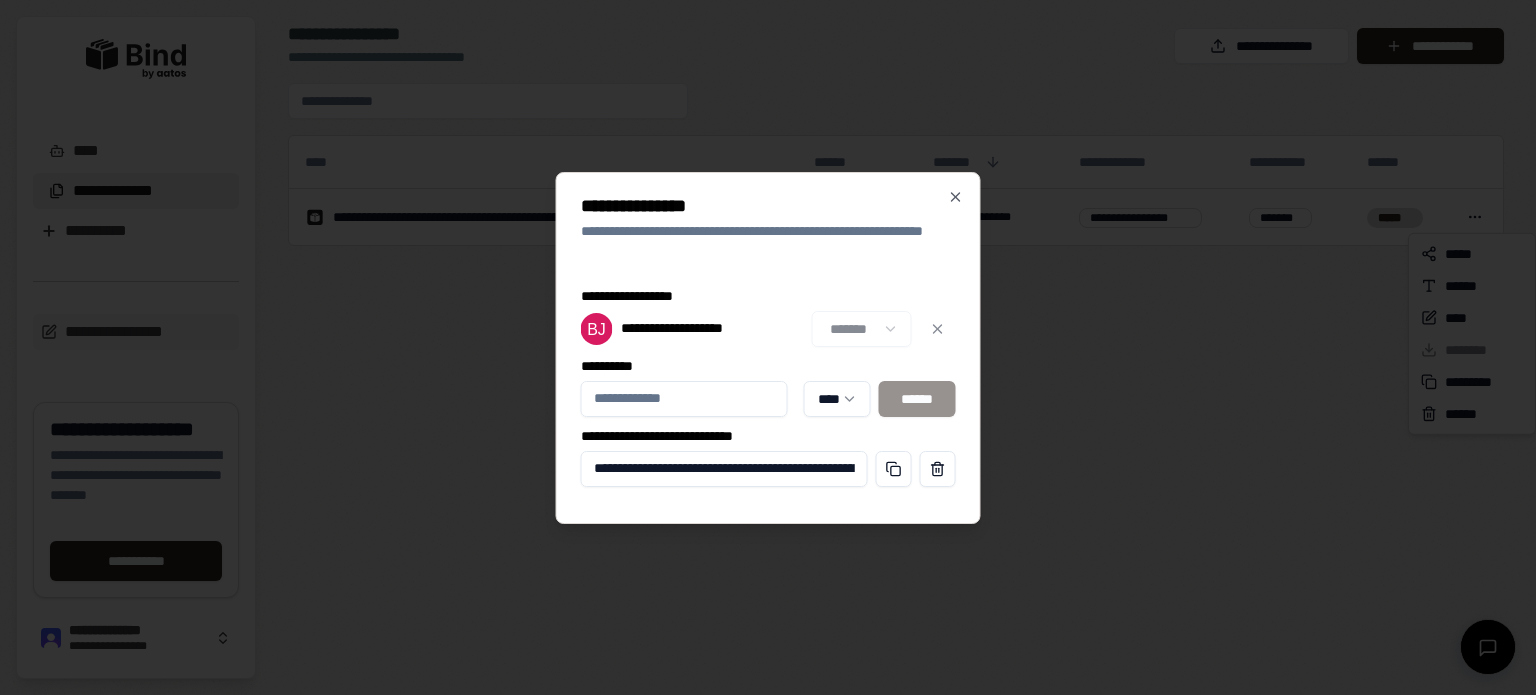 click on "**********" at bounding box center (768, 206) 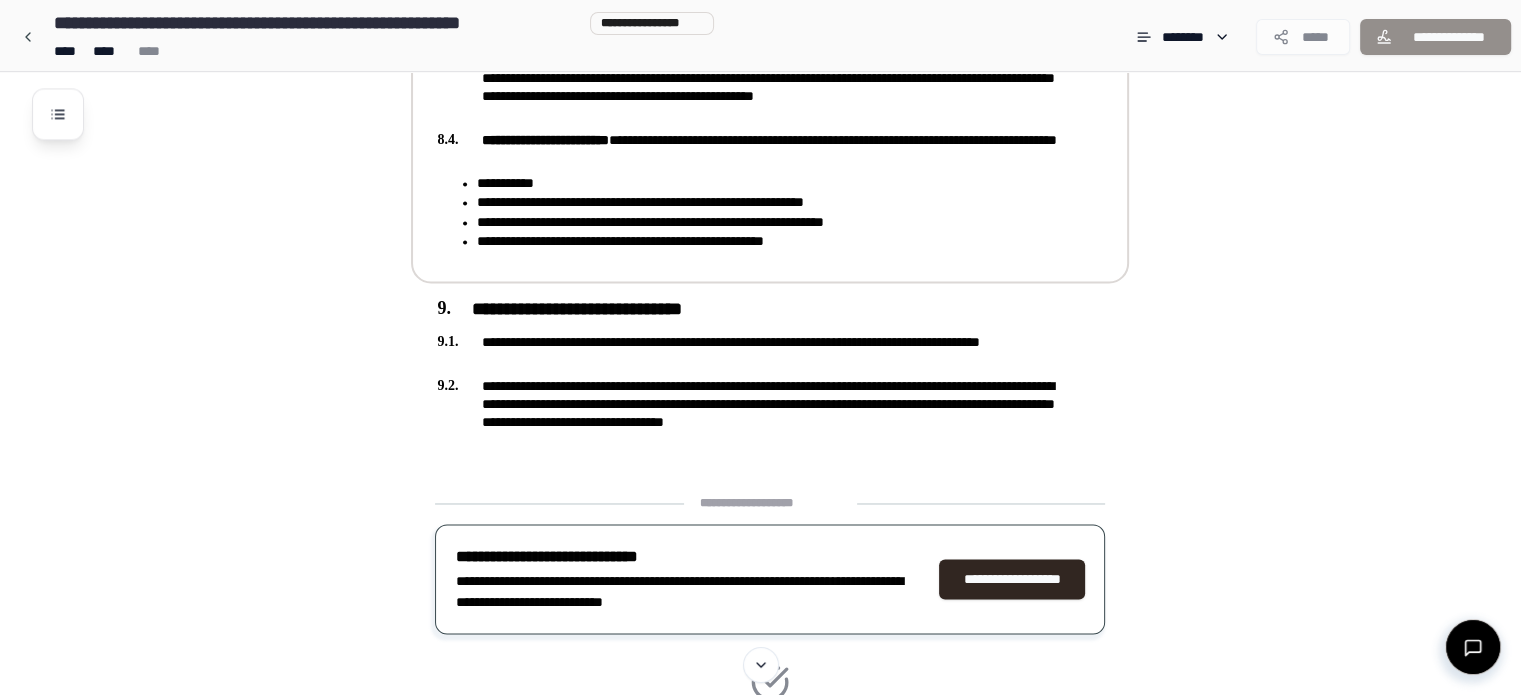 scroll, scrollTop: 3342, scrollLeft: 0, axis: vertical 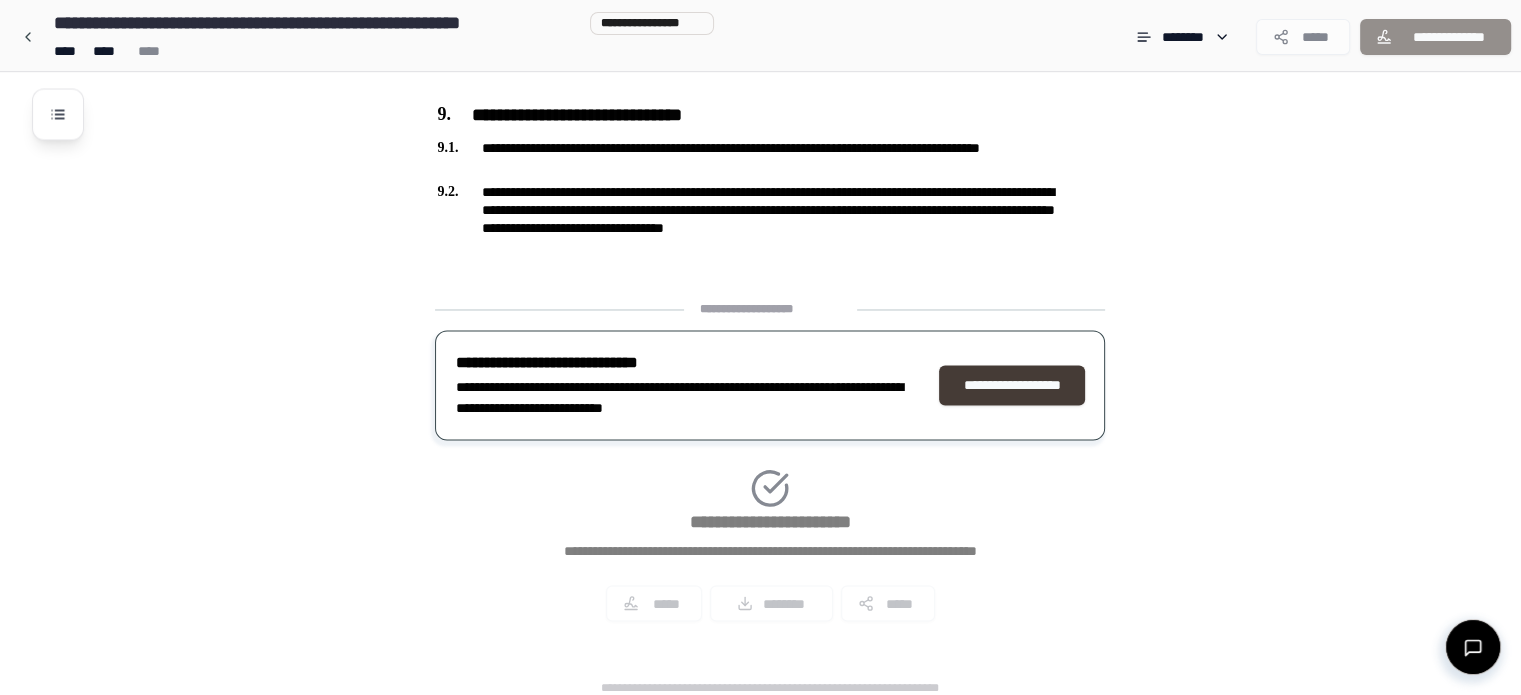 click on "**********" at bounding box center [1012, 385] 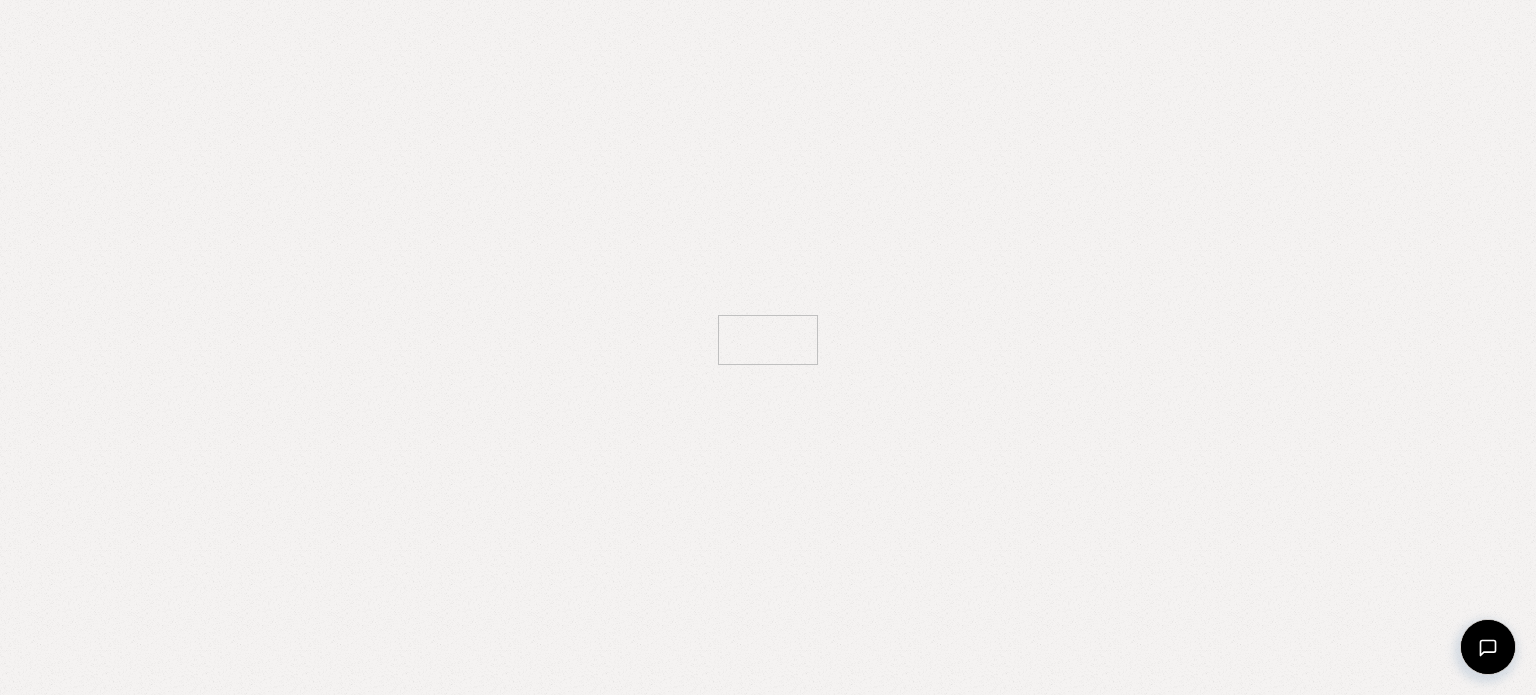 scroll, scrollTop: 0, scrollLeft: 0, axis: both 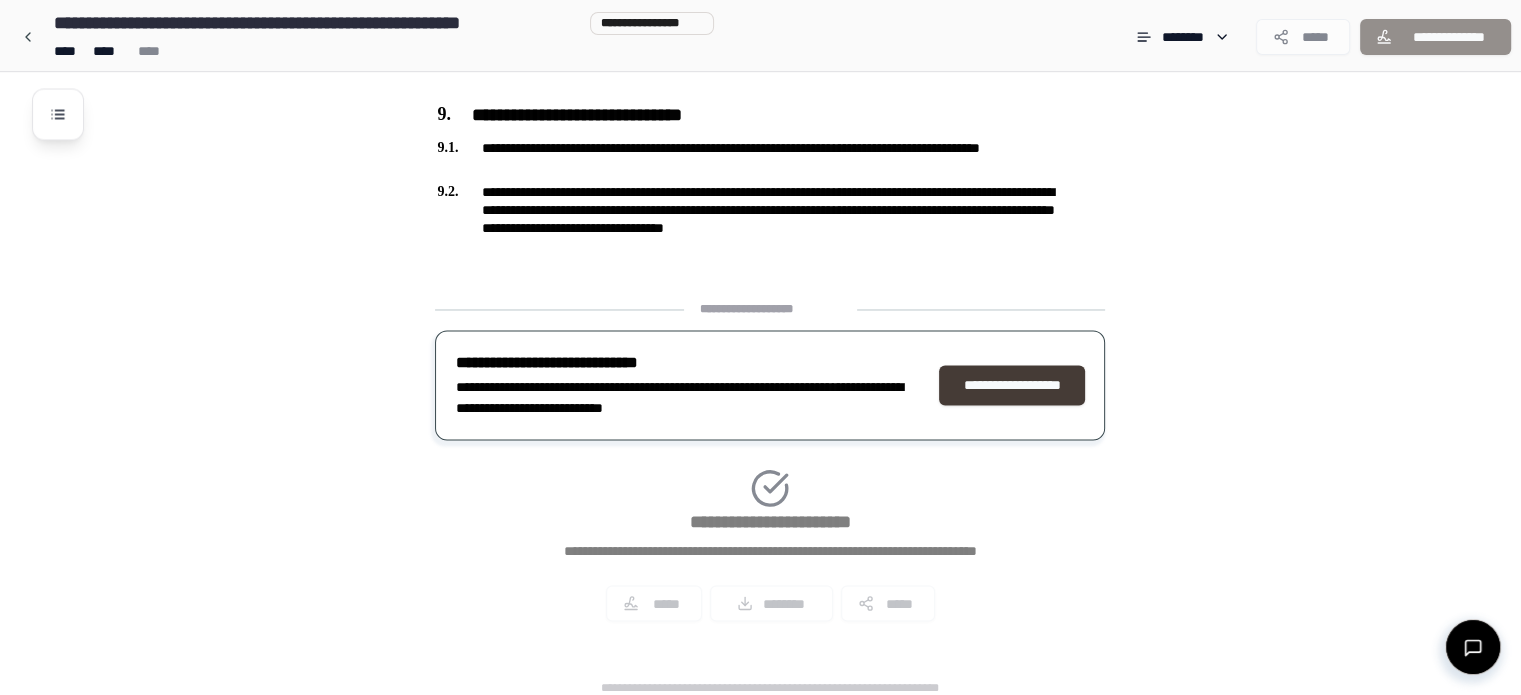 click on "**********" at bounding box center (1012, 385) 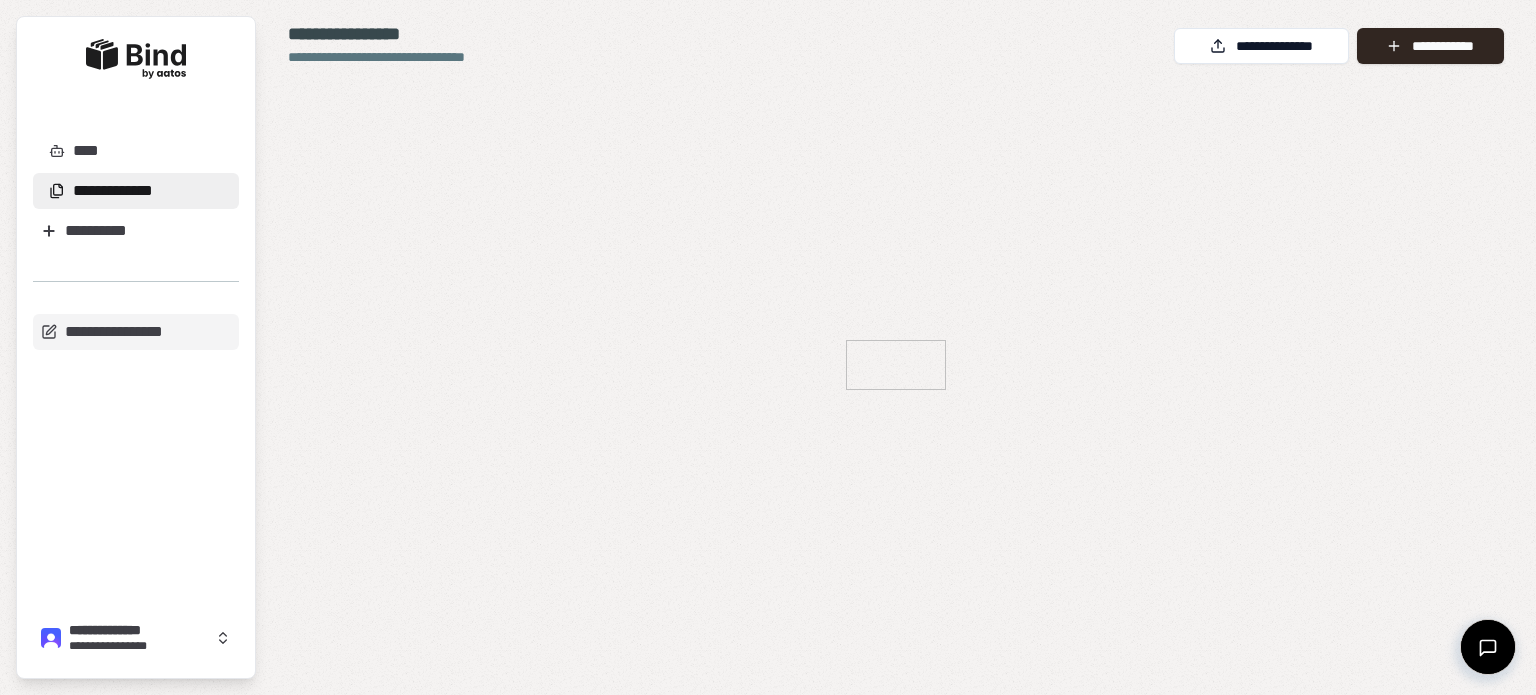 scroll, scrollTop: 0, scrollLeft: 0, axis: both 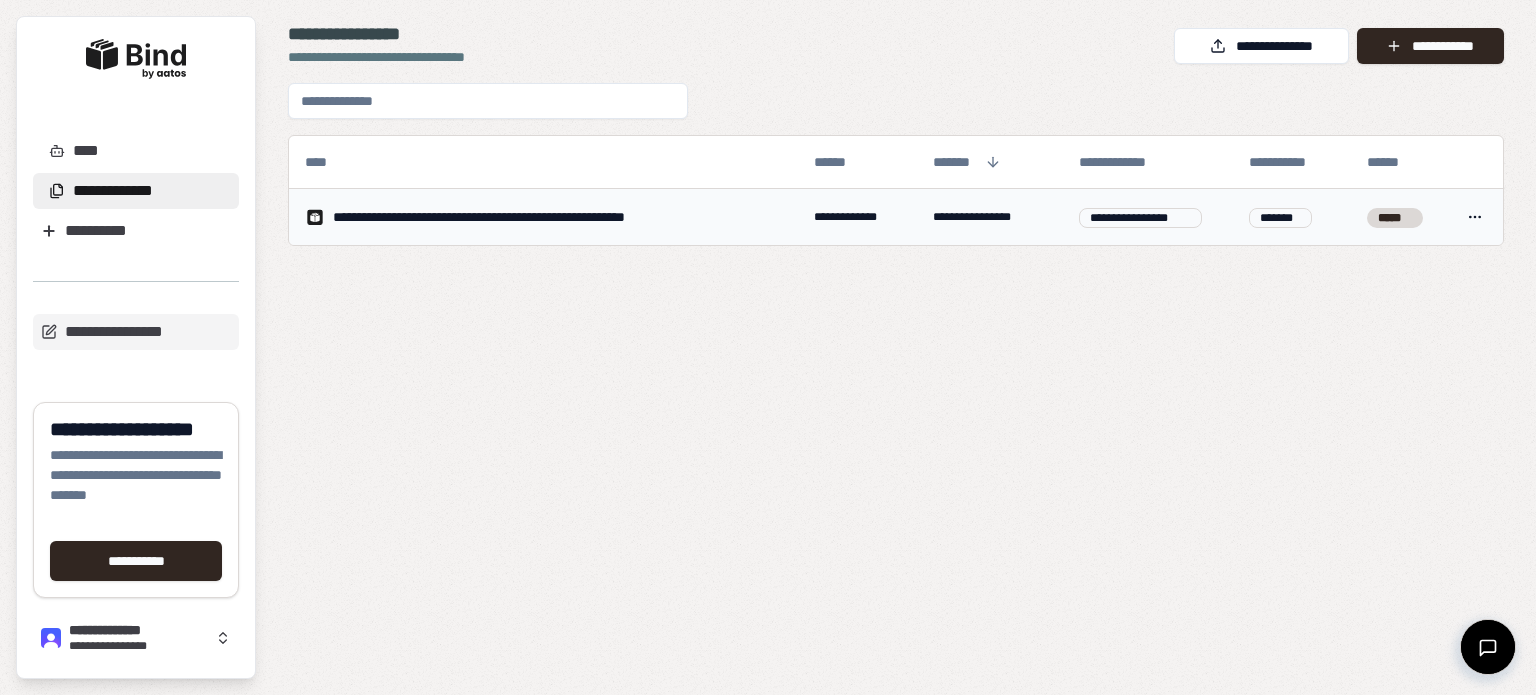 click on "*******" at bounding box center (1291, 217) 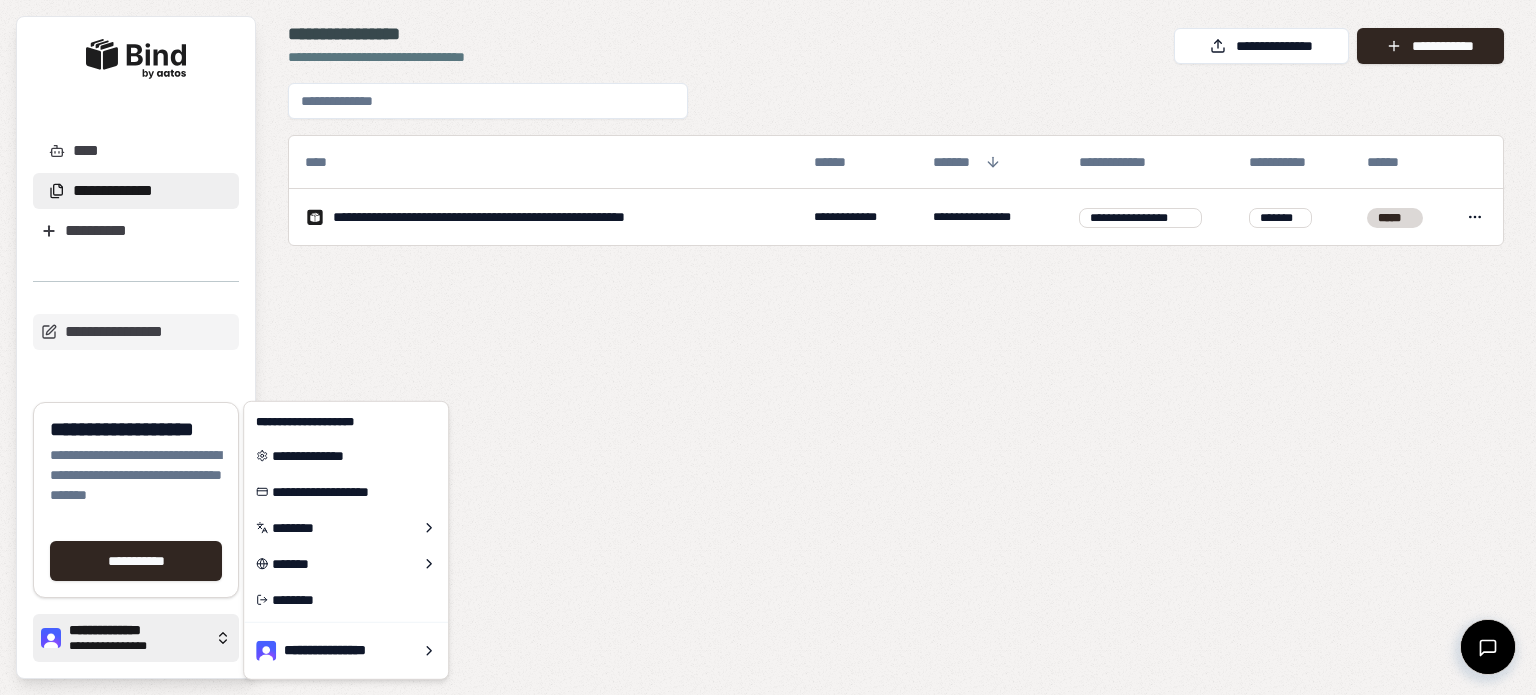 click 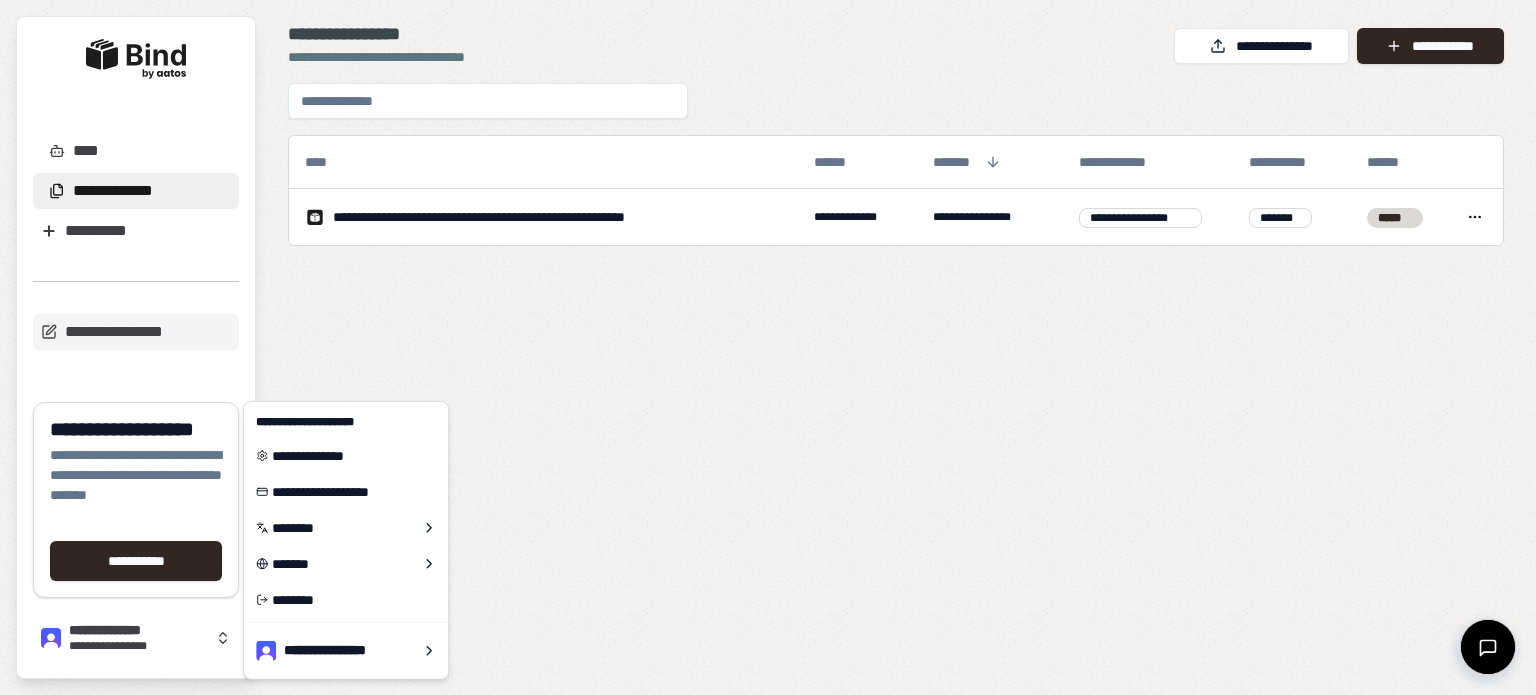 click on "**********" at bounding box center (896, 373) 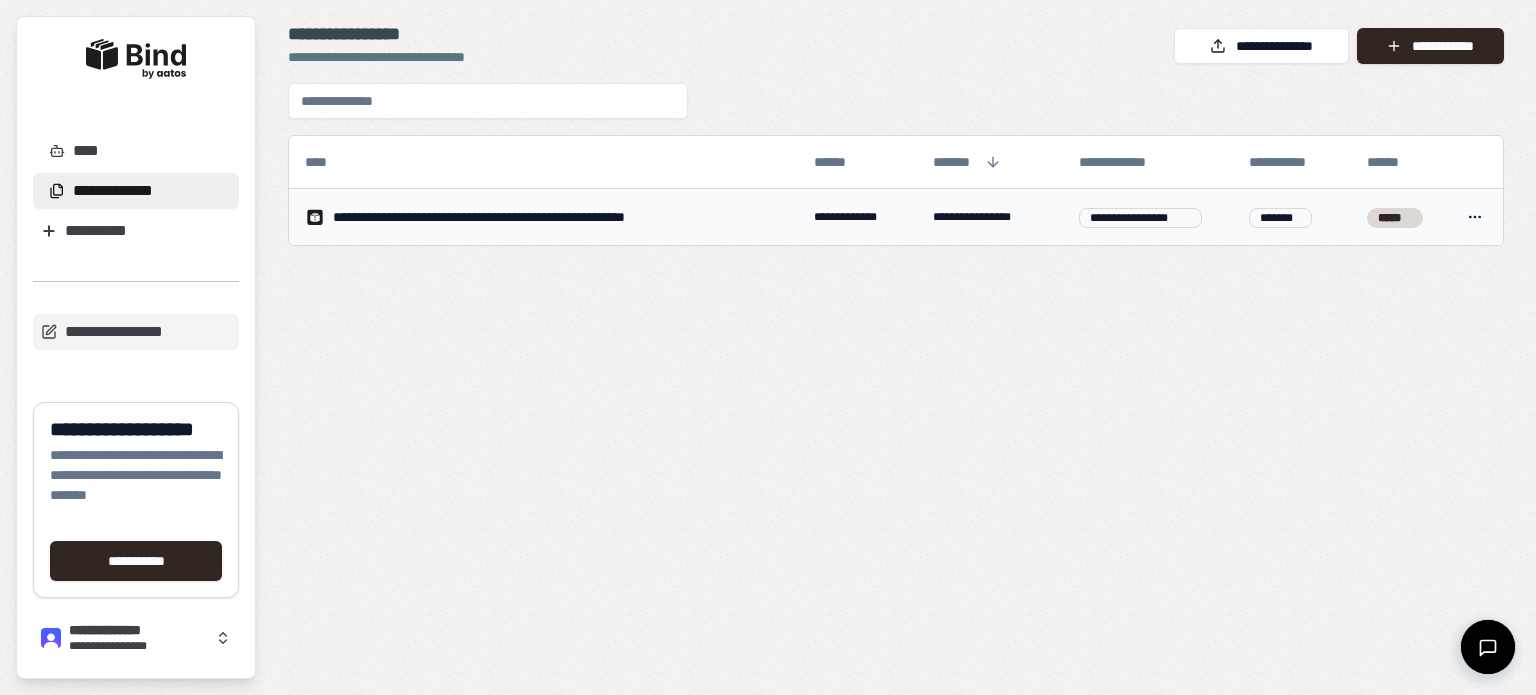 click on "**********" at bounding box center (1140, 218) 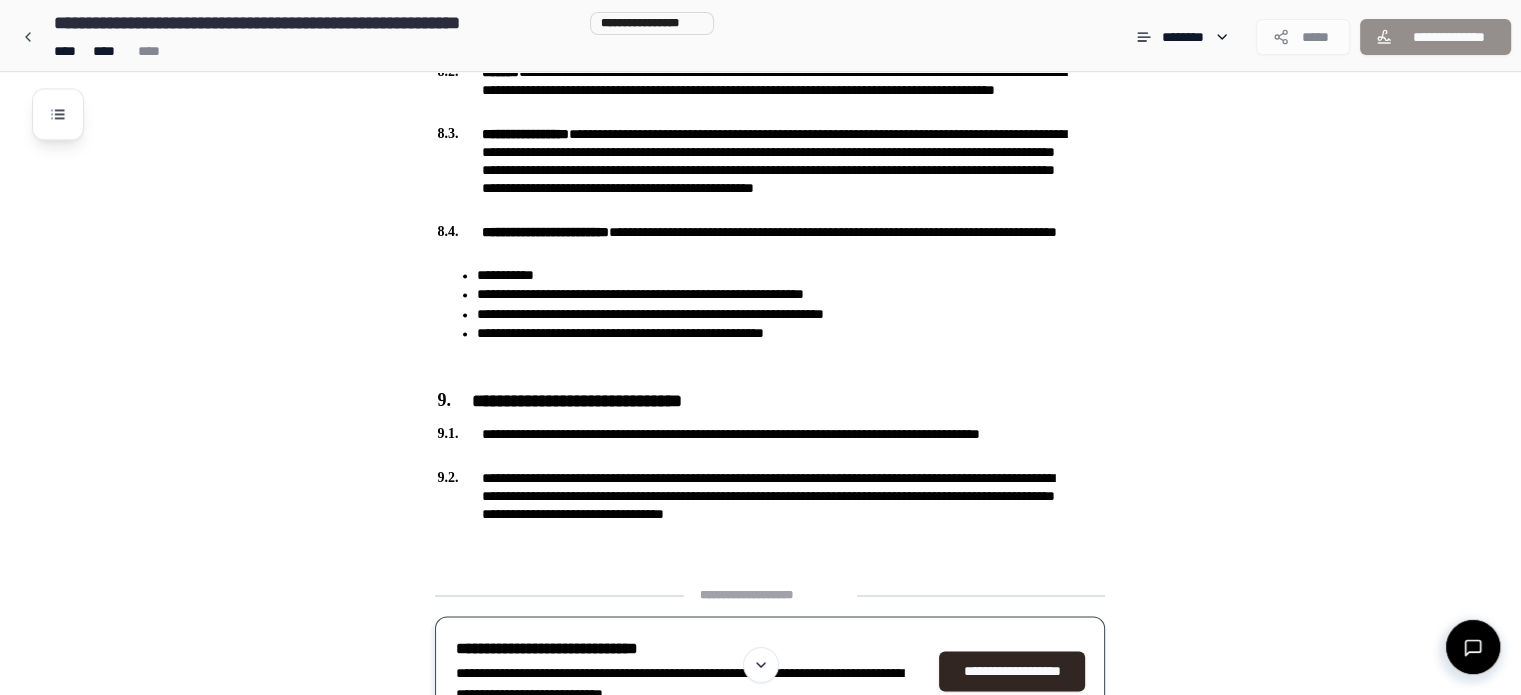 scroll, scrollTop: 3124, scrollLeft: 0, axis: vertical 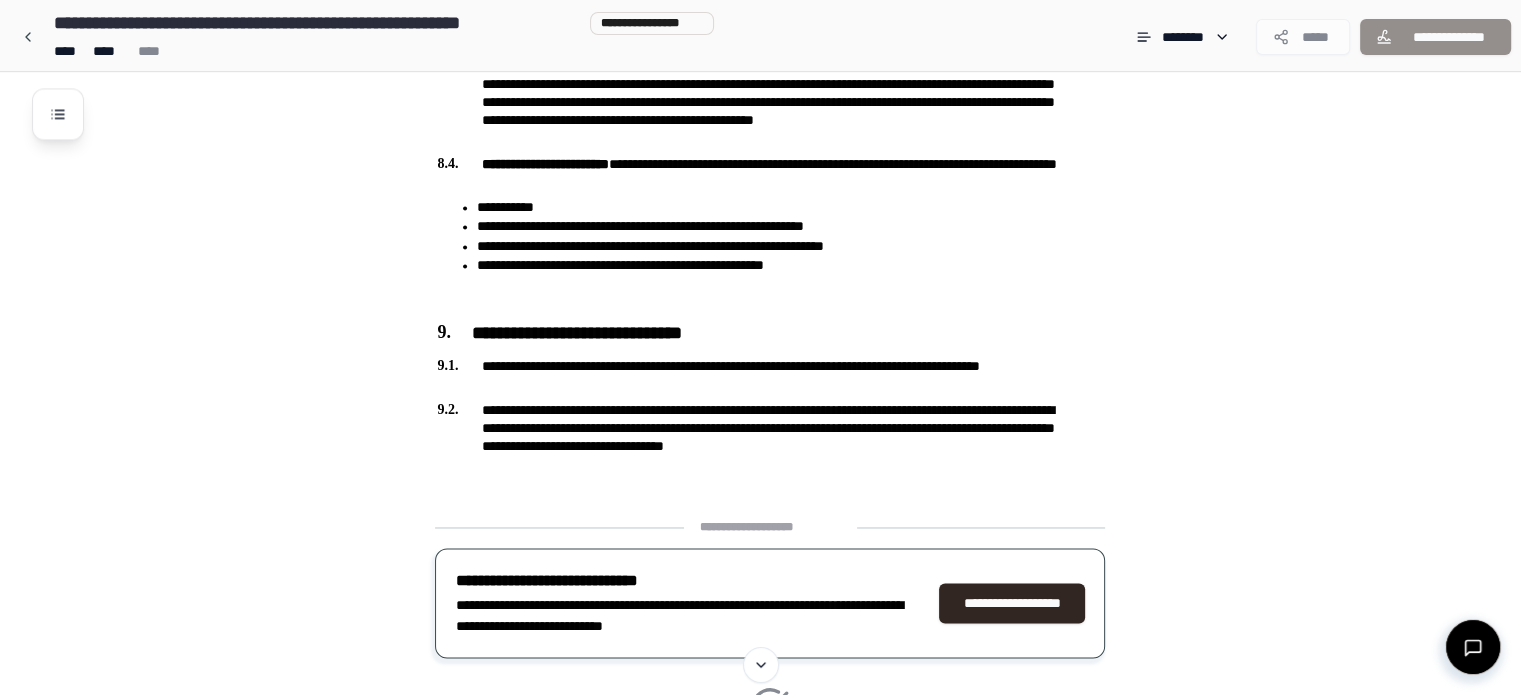 click at bounding box center [1473, 647] 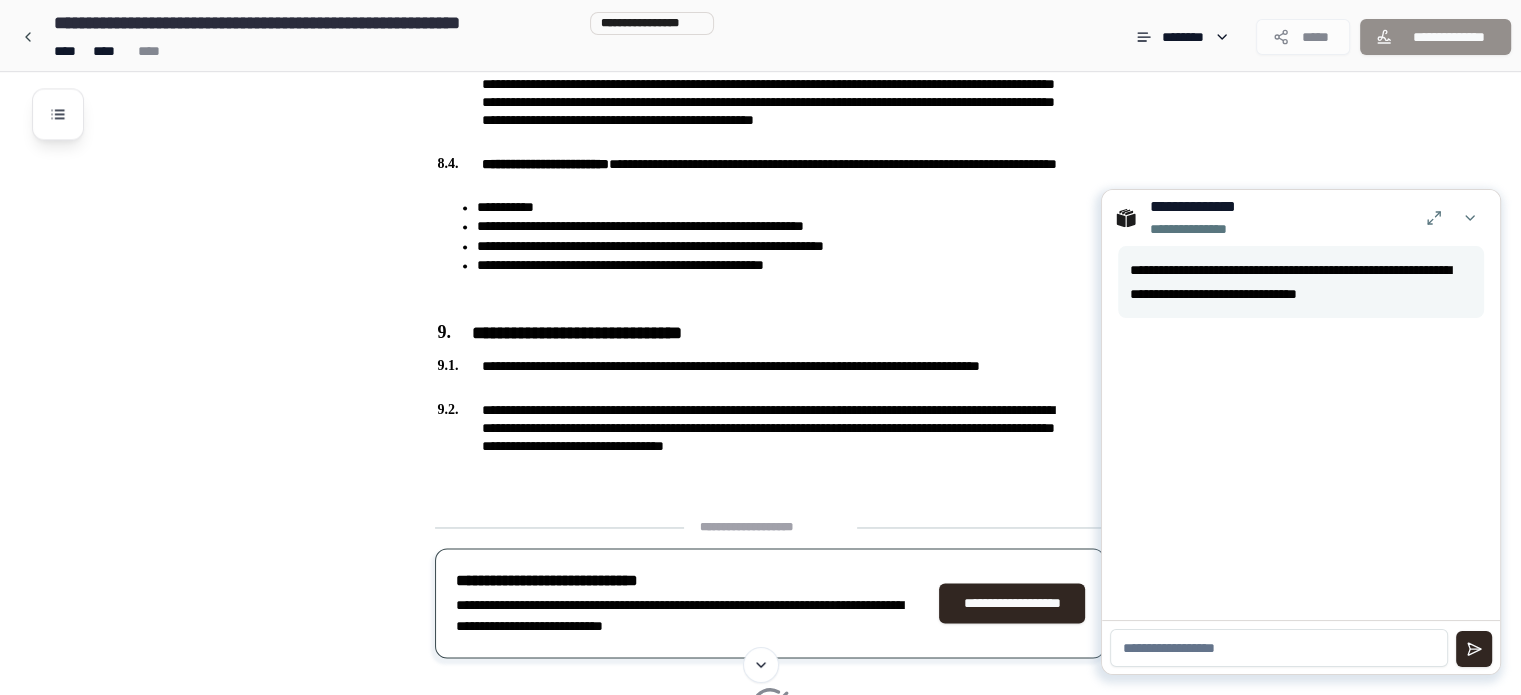 click at bounding box center [1279, 648] 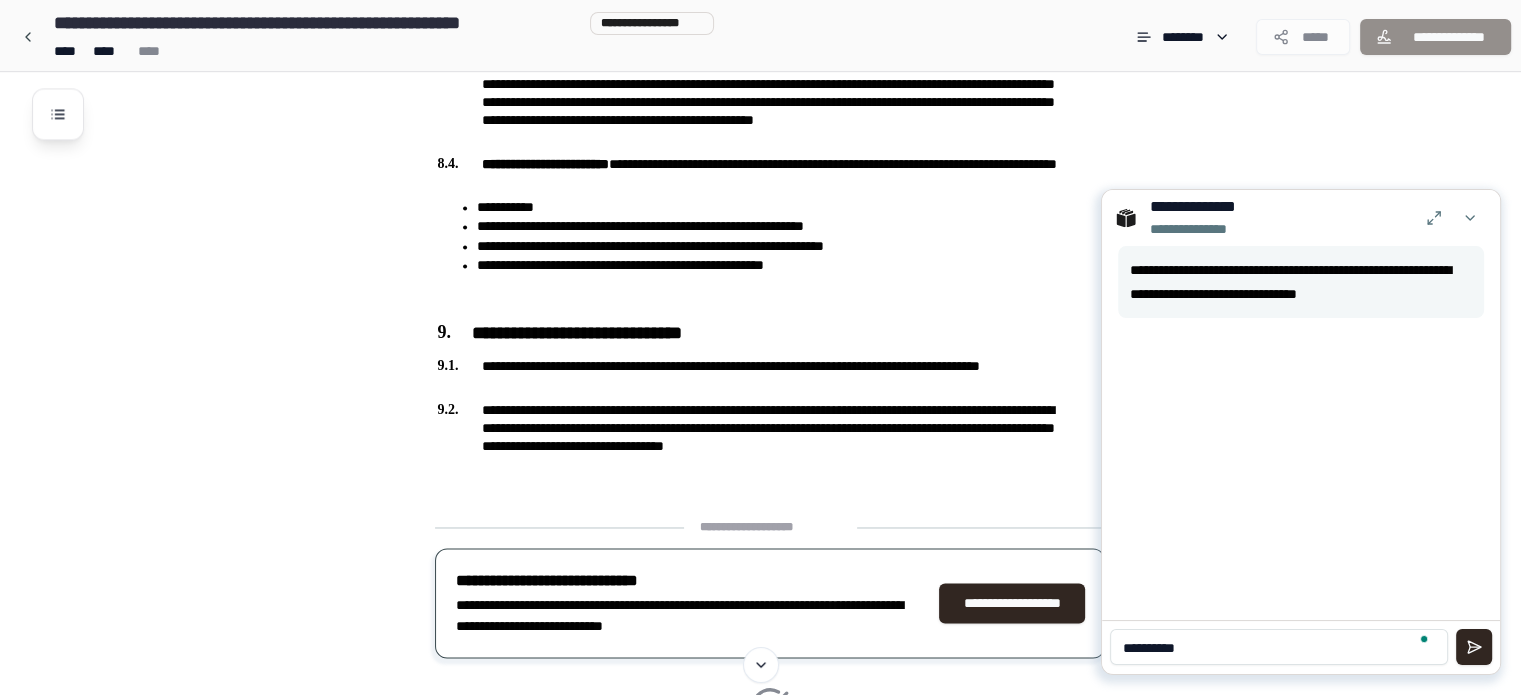 type on "**********" 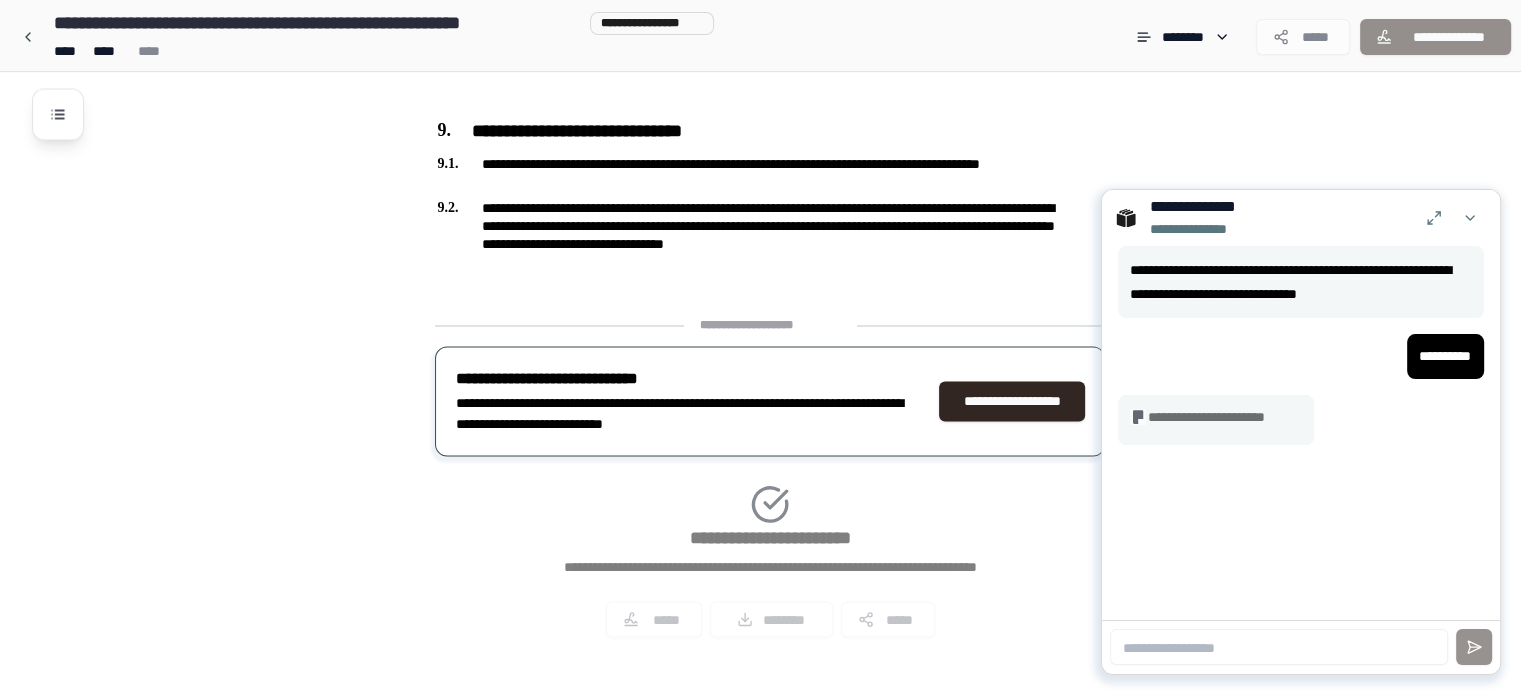 scroll, scrollTop: 3342, scrollLeft: 0, axis: vertical 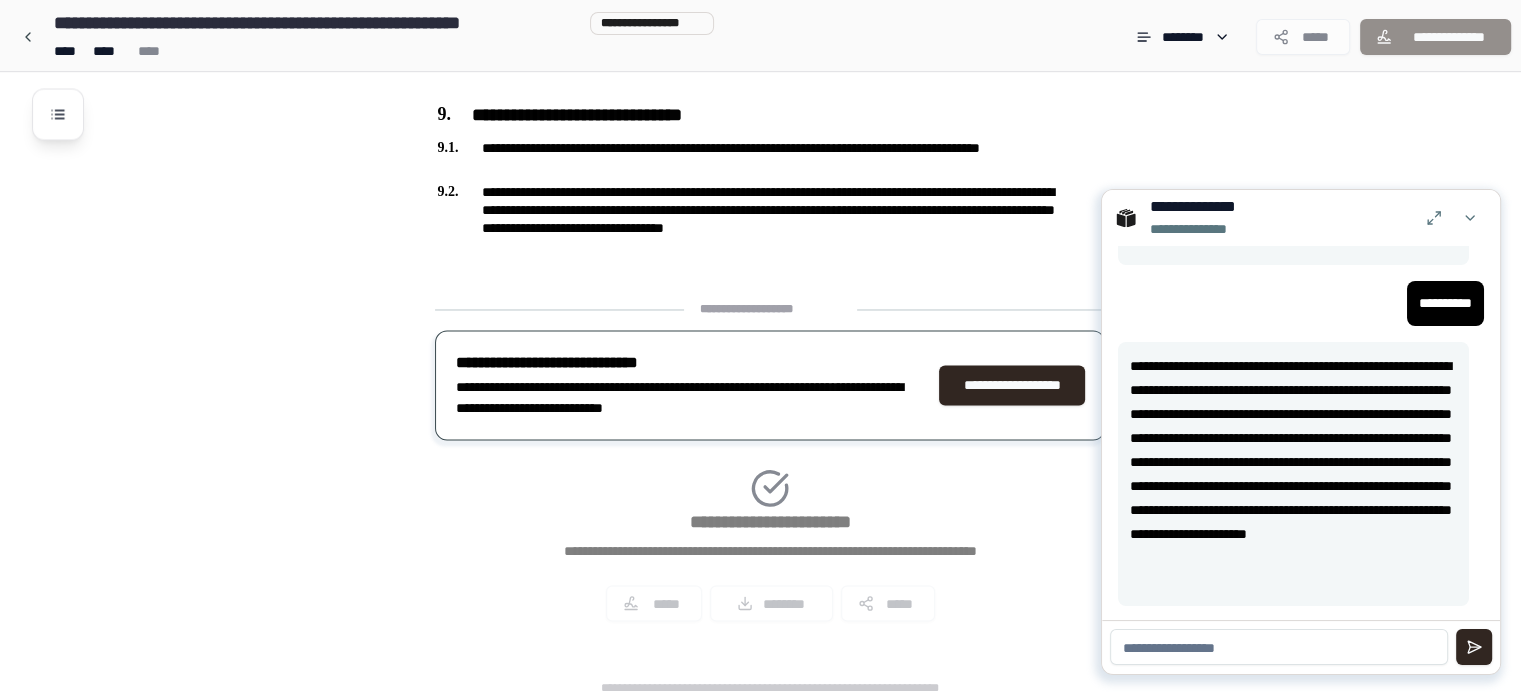 click at bounding box center [1279, 647] 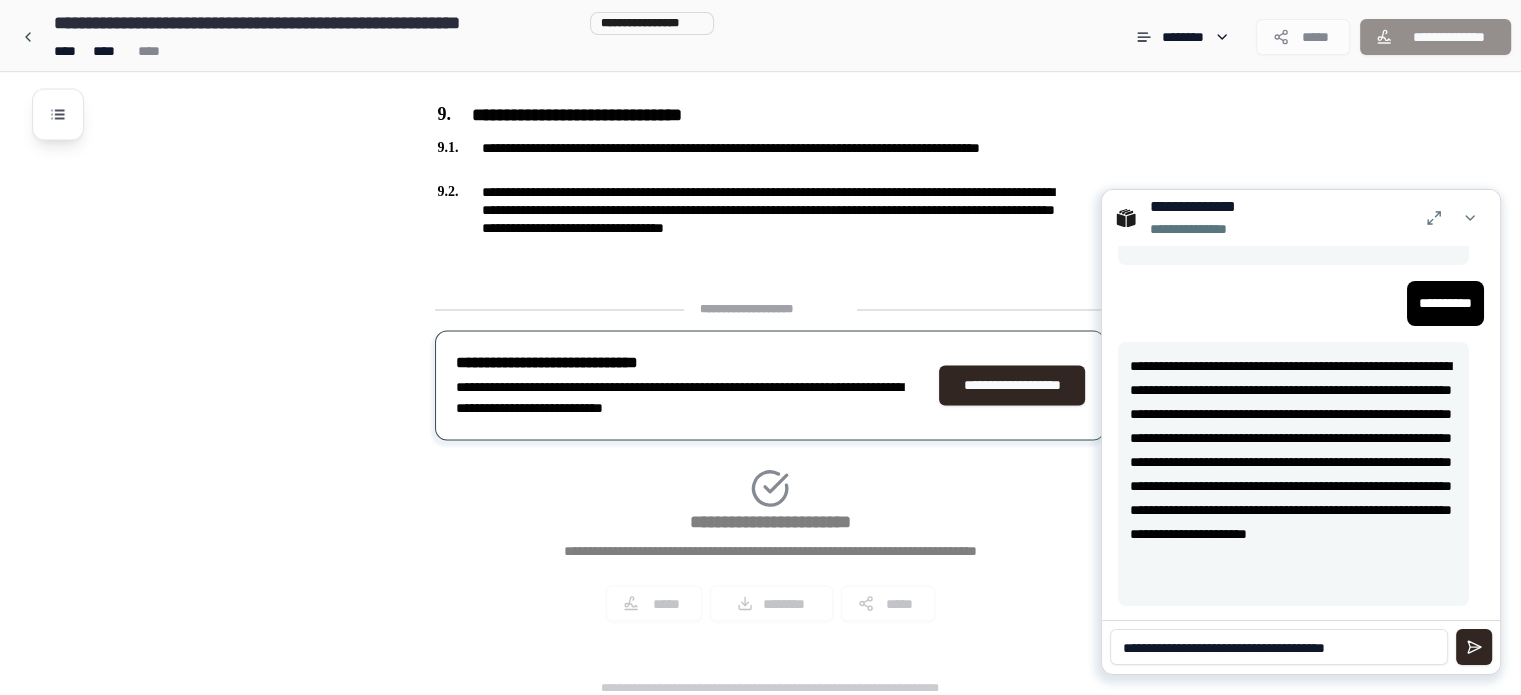 type on "**********" 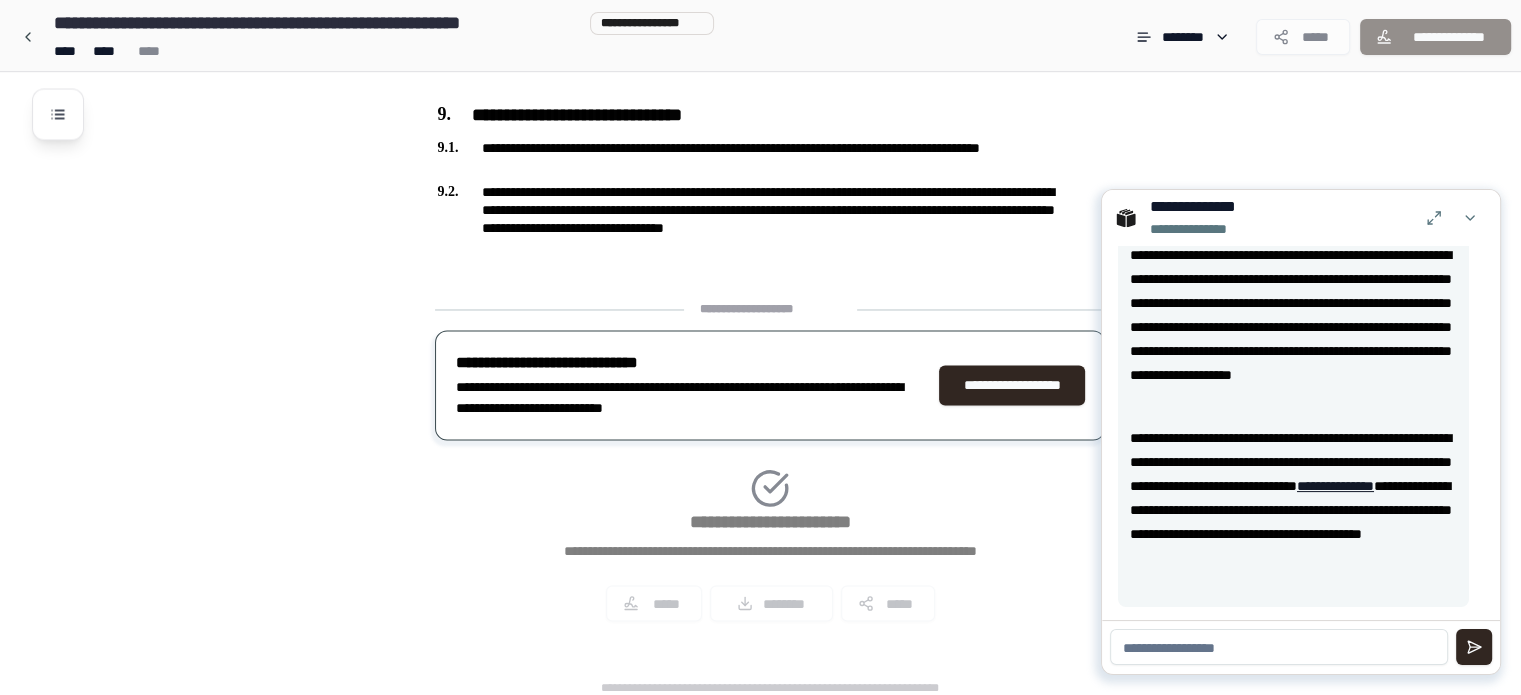 scroll, scrollTop: 507, scrollLeft: 0, axis: vertical 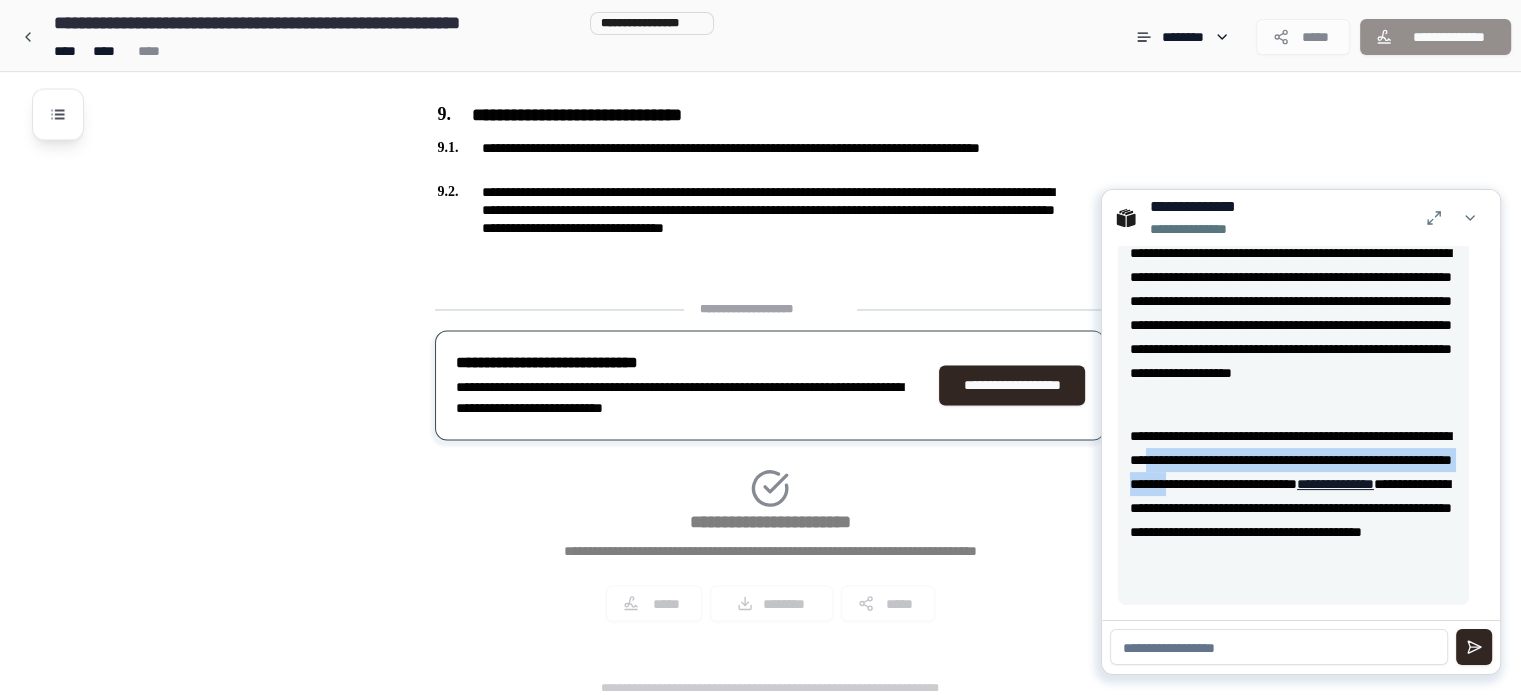 drag, startPoint x: 1260, startPoint y: 463, endPoint x: 1363, endPoint y: 483, distance: 104.92378 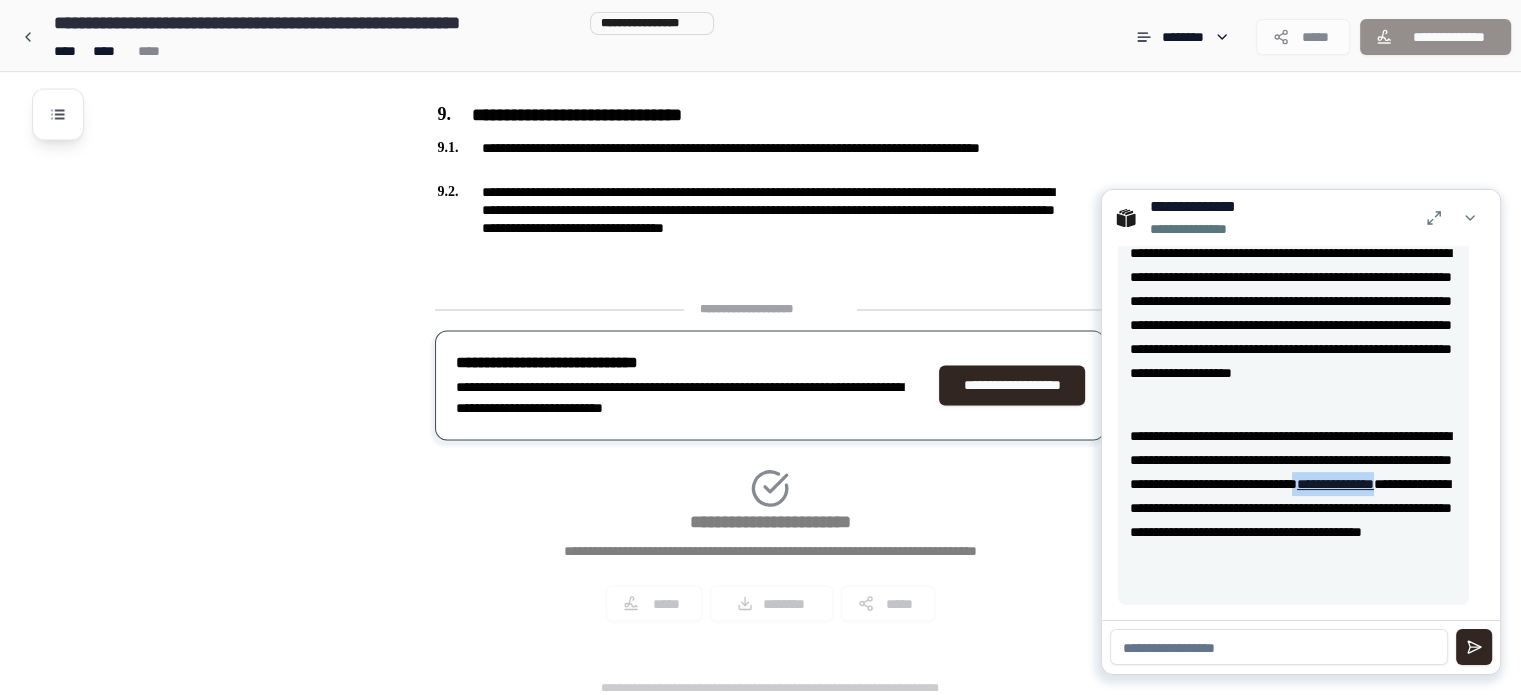 drag, startPoint x: 1302, startPoint y: 511, endPoint x: 1192, endPoint y: 507, distance: 110.0727 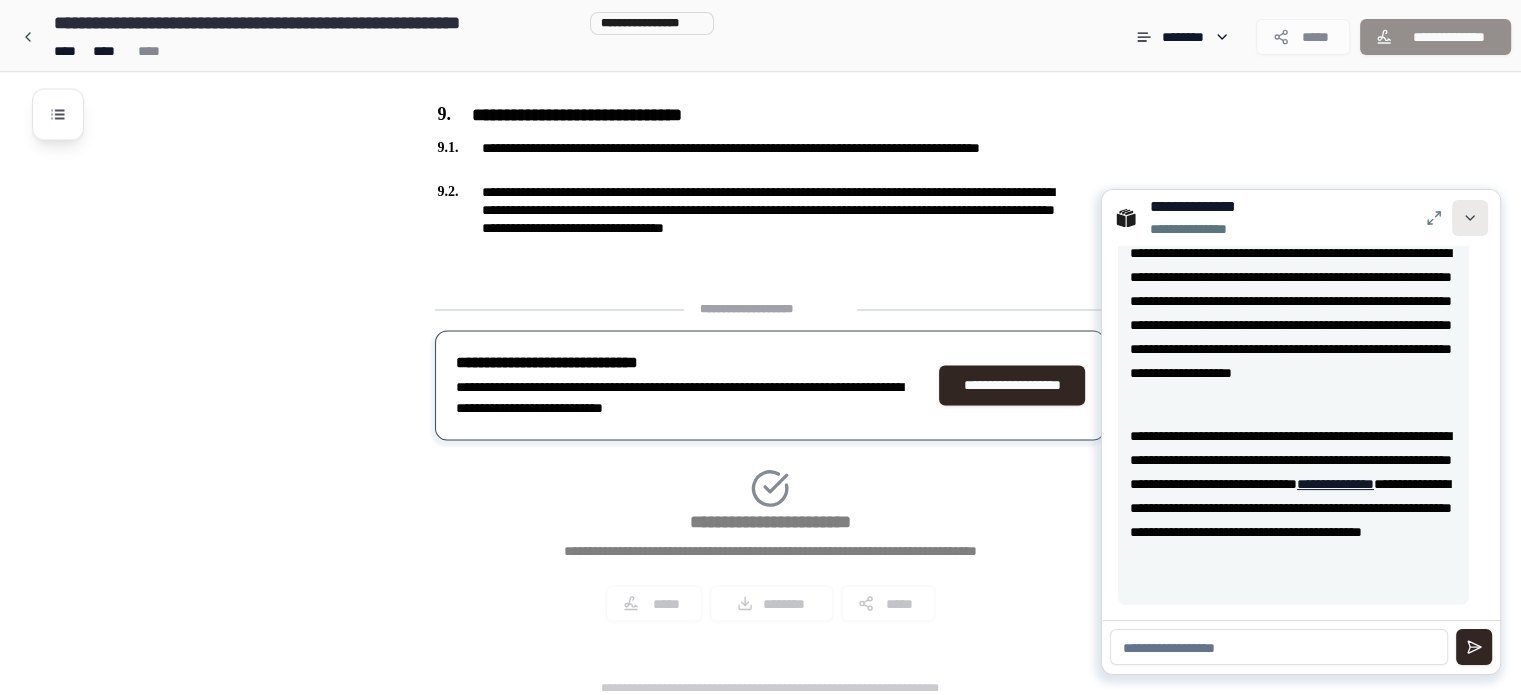 click at bounding box center [1470, 218] 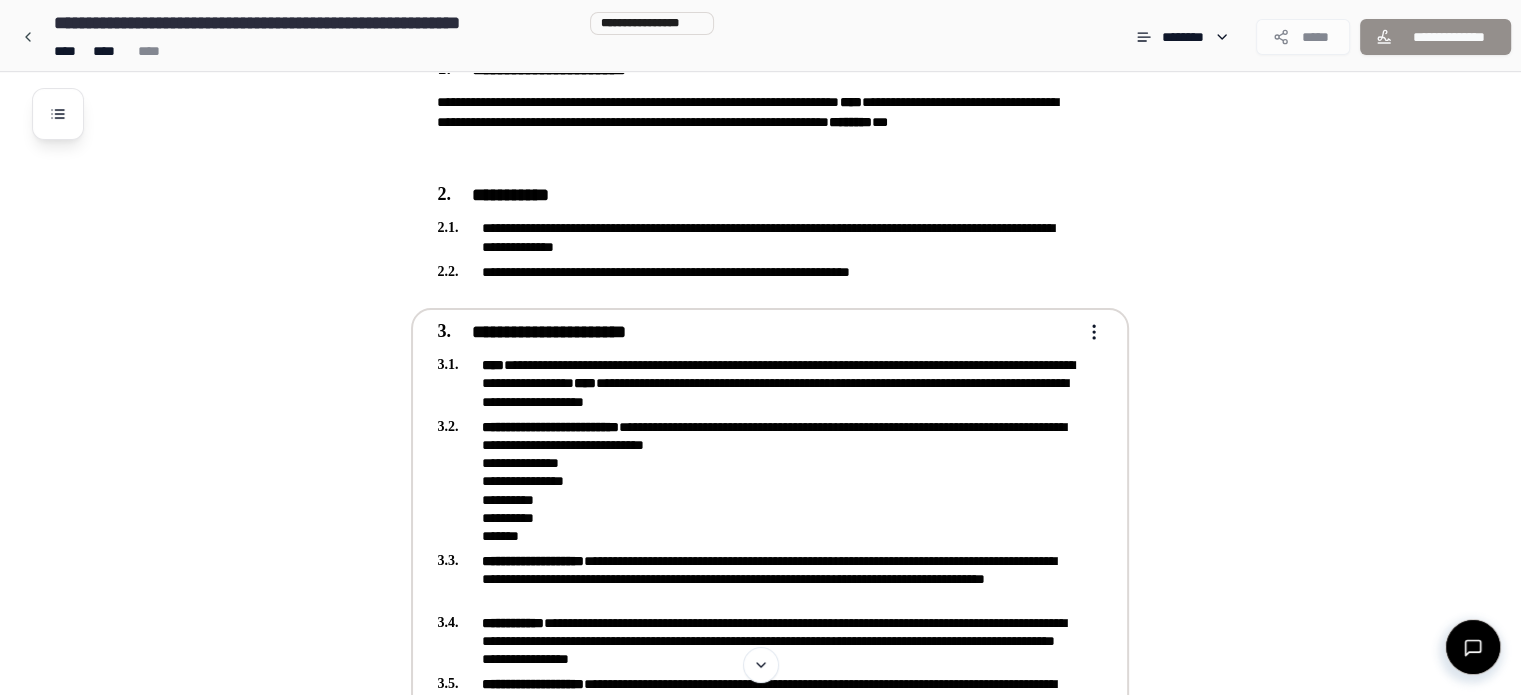 scroll, scrollTop: 0, scrollLeft: 0, axis: both 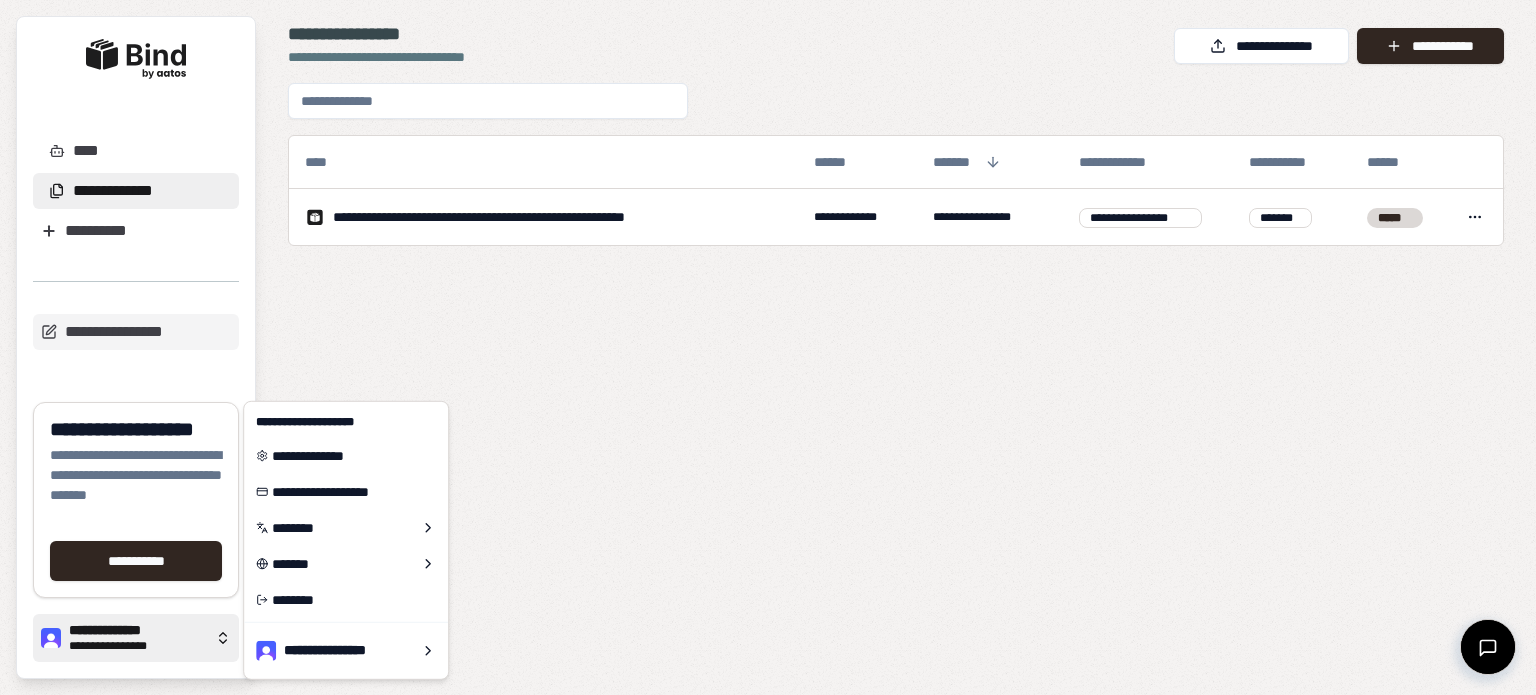 click on "**********" at bounding box center [138, 646] 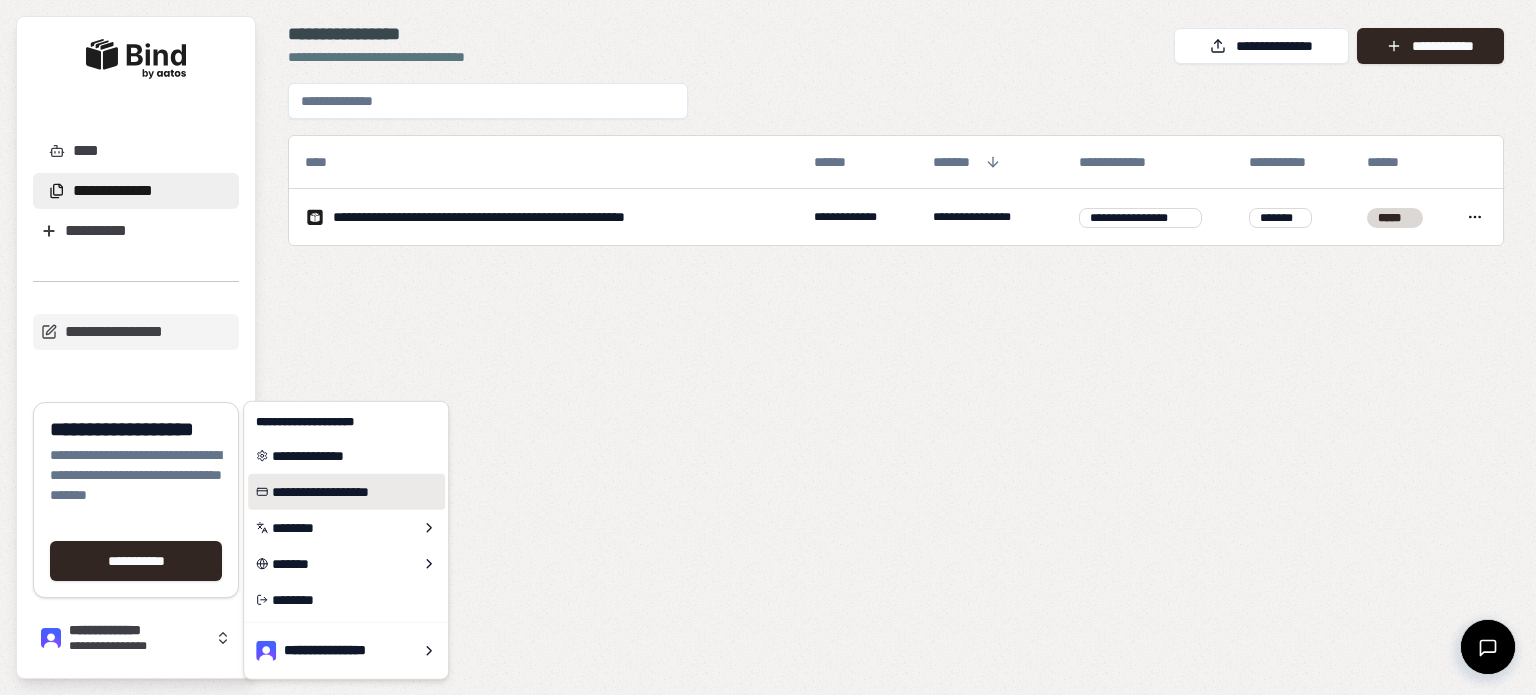 click on "**********" at bounding box center (346, 492) 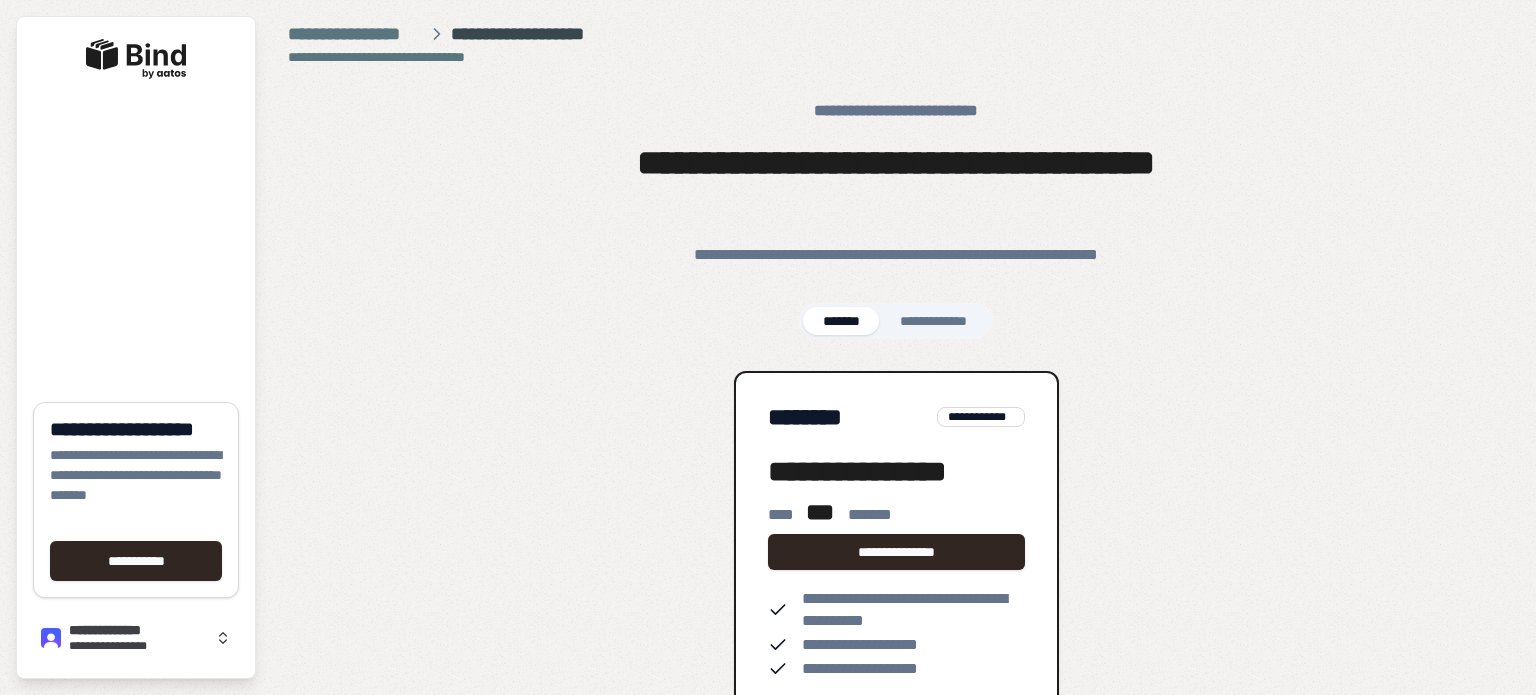 scroll, scrollTop: 50, scrollLeft: 0, axis: vertical 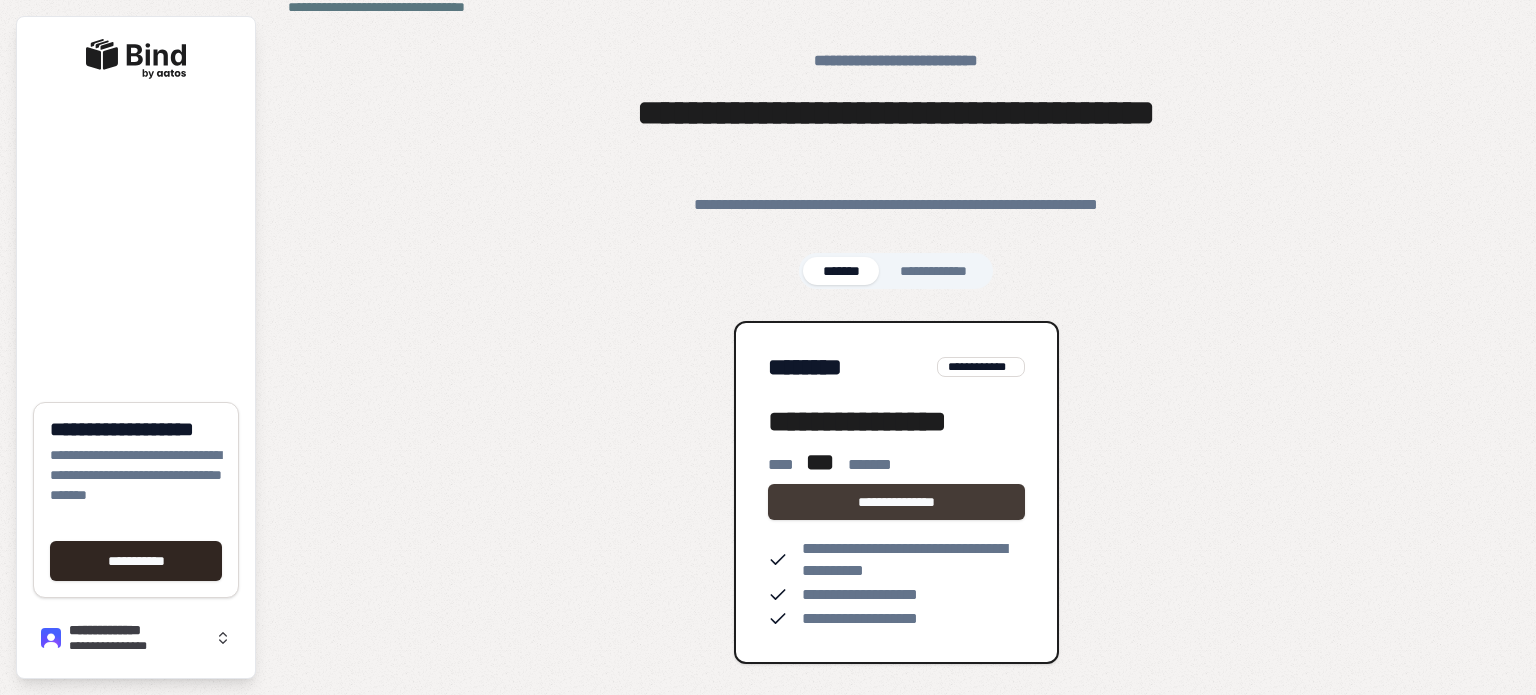 click on "**********" at bounding box center [897, 502] 